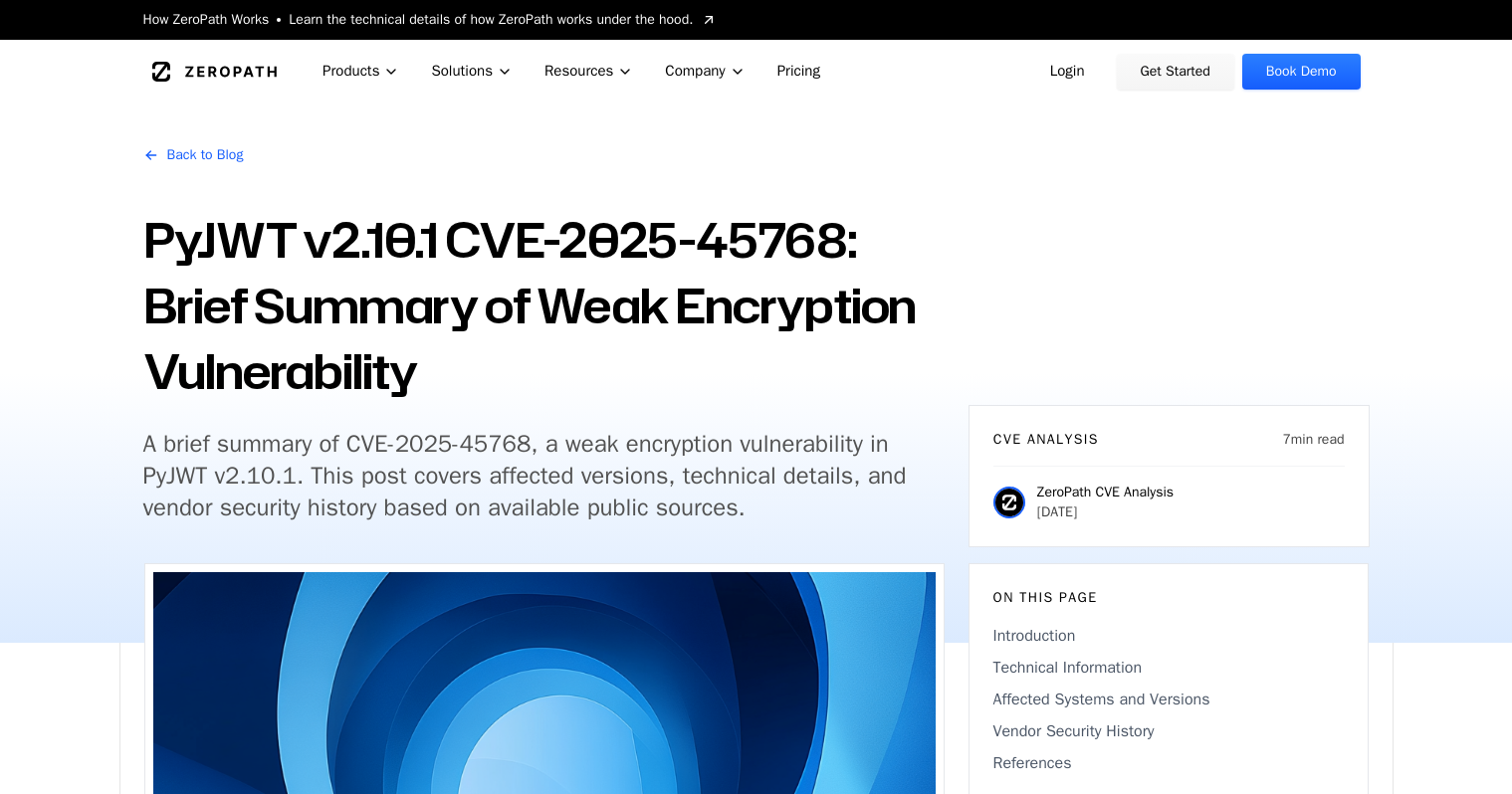 click on "A brief summary of CVE-2025-45768, a weak encryption vulnerability in PyJWT v2.10.1. This post covers affected versions, technical details, and vendor security history based on available public sources." at bounding box center (526, 476) 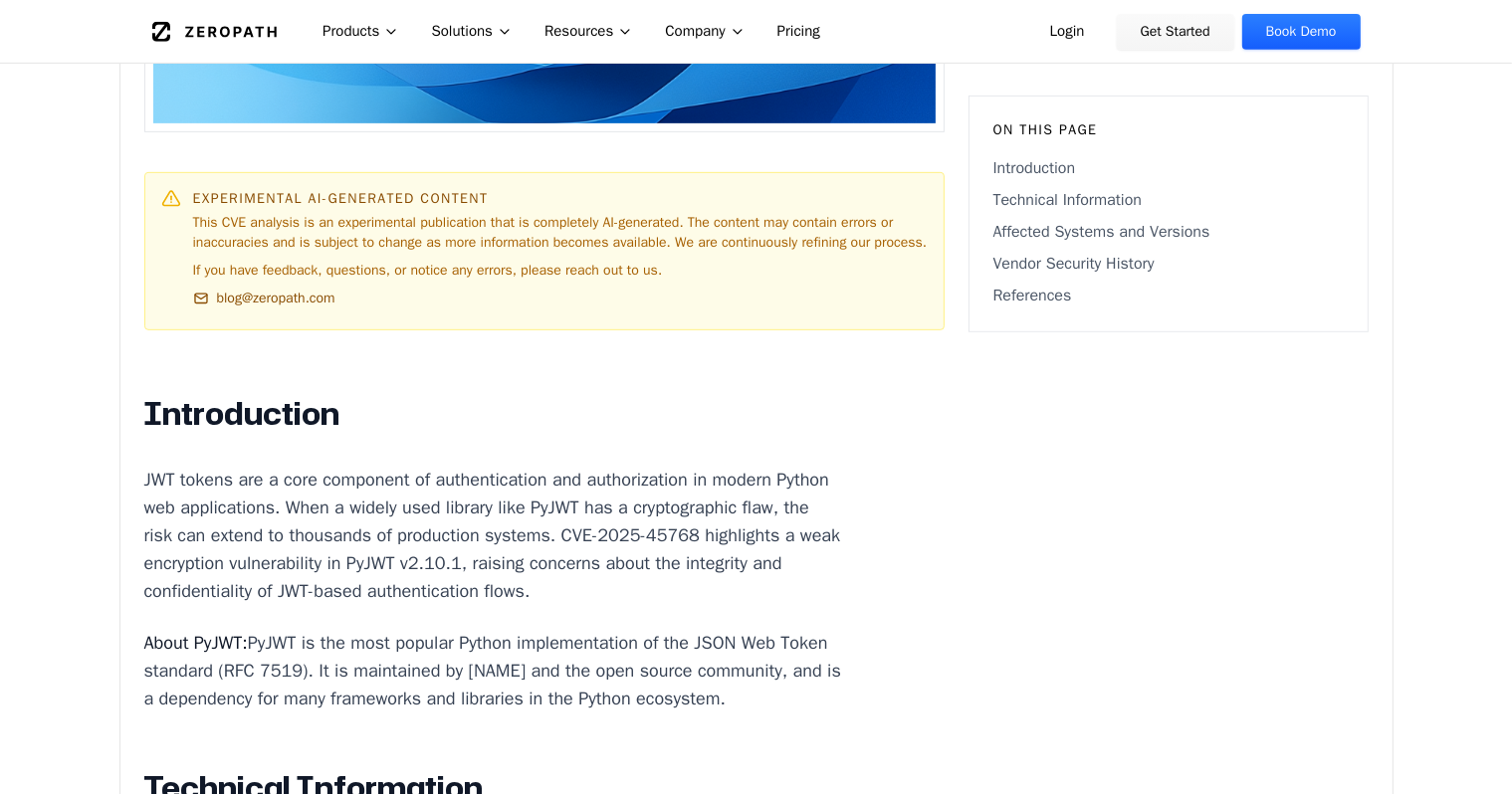 scroll, scrollTop: 1409, scrollLeft: 0, axis: vertical 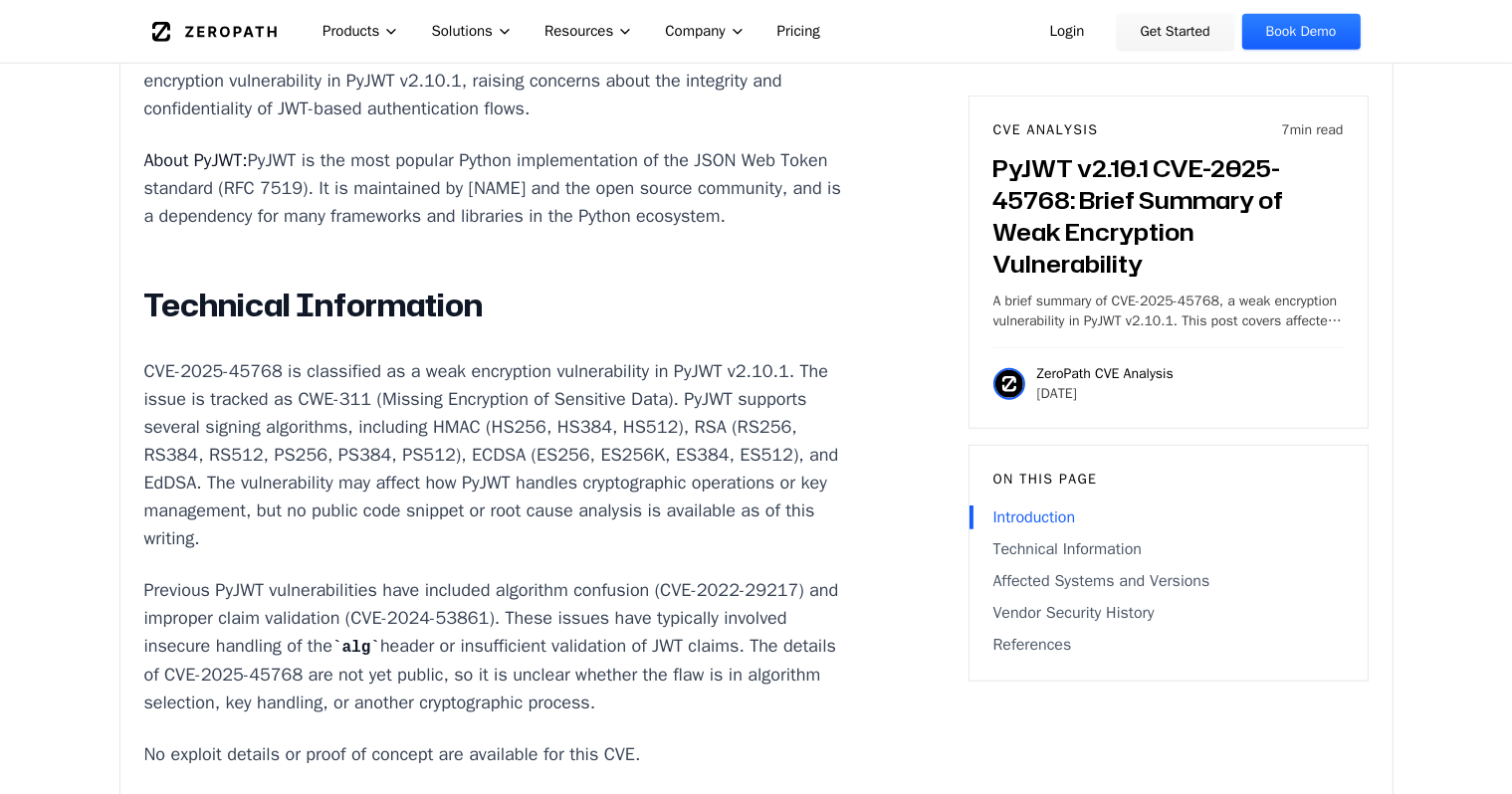 click on "About PyJWT:  PyJWT is the most popular Python implementation of the JSON Web Token standard (RFC 7519). It is maintained by [NAME] and the open source community, and is a dependency for many frameworks and libraries in the Python ecosystem." at bounding box center (494, 188) 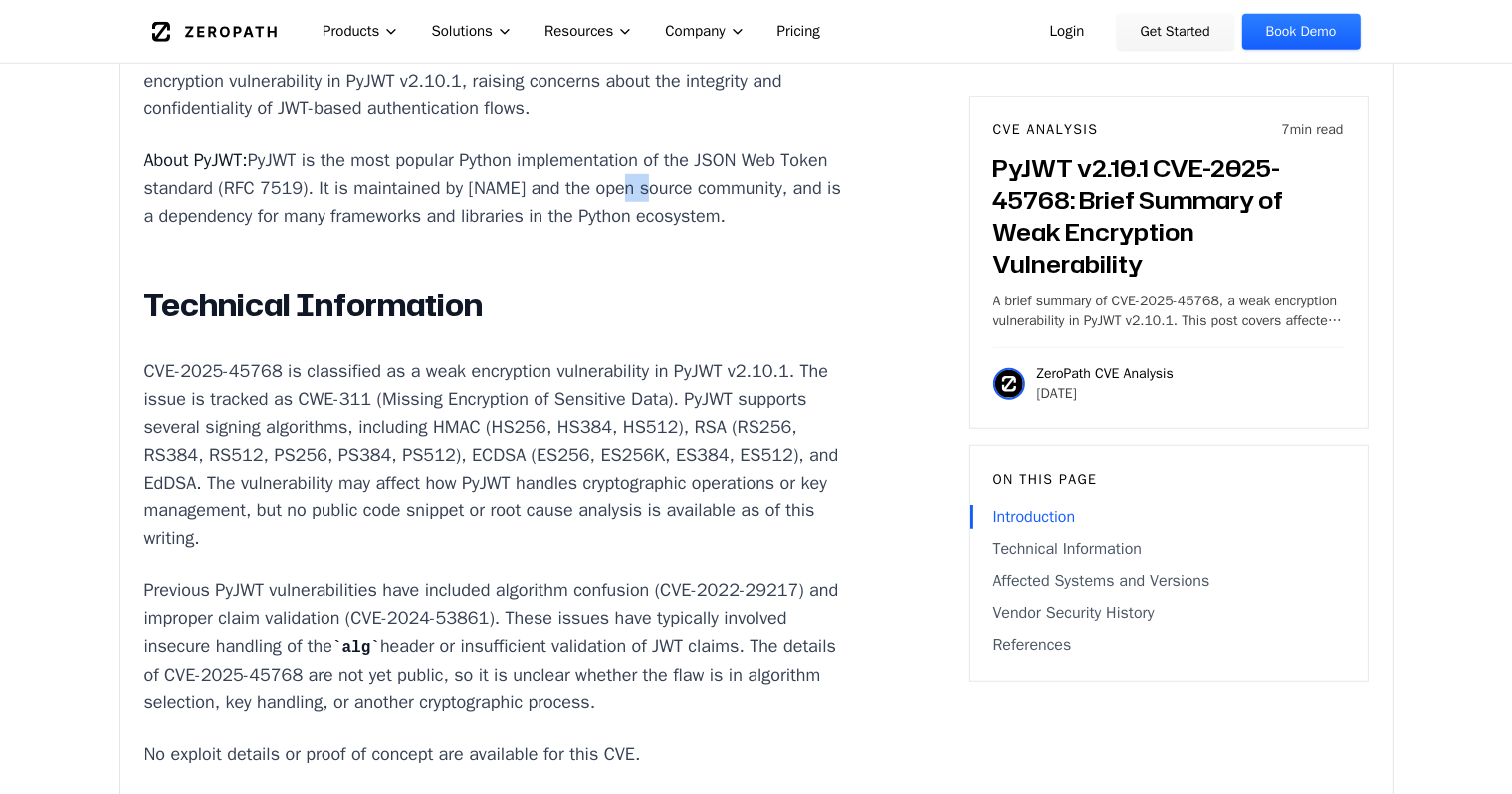 click on "About PyJWT:  PyJWT is the most popular Python implementation of the JSON Web Token standard (RFC 7519). It is maintained by [NAME] and the open source community, and is a dependency for many frameworks and libraries in the Python ecosystem." at bounding box center [494, 188] 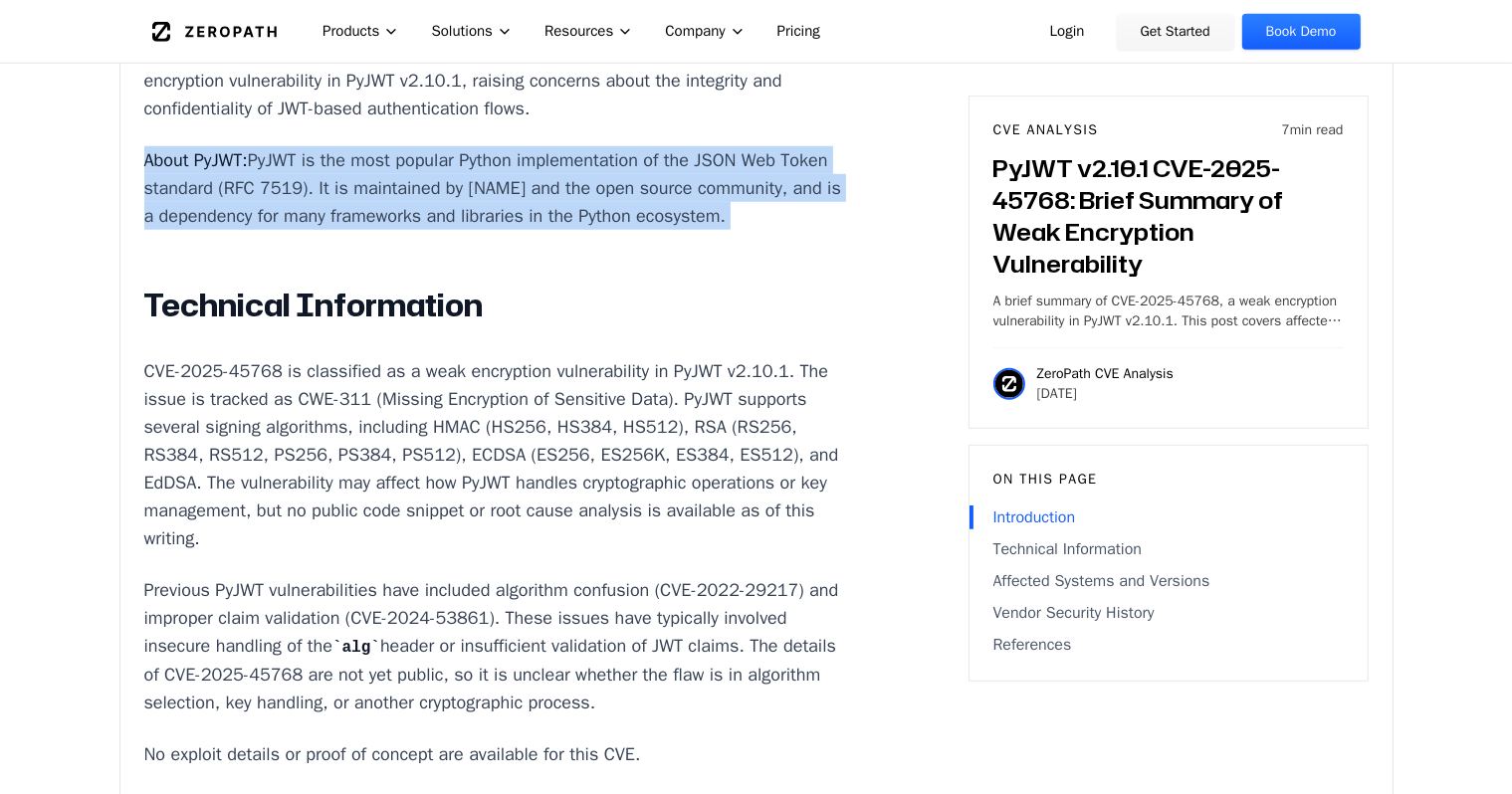 click on "About PyJWT:  PyJWT is the most popular Python implementation of the JSON Web Token standard (RFC 7519). It is maintained by [NAME] and the open source community, and is a dependency for many frameworks and libraries in the Python ecosystem." at bounding box center (494, 188) 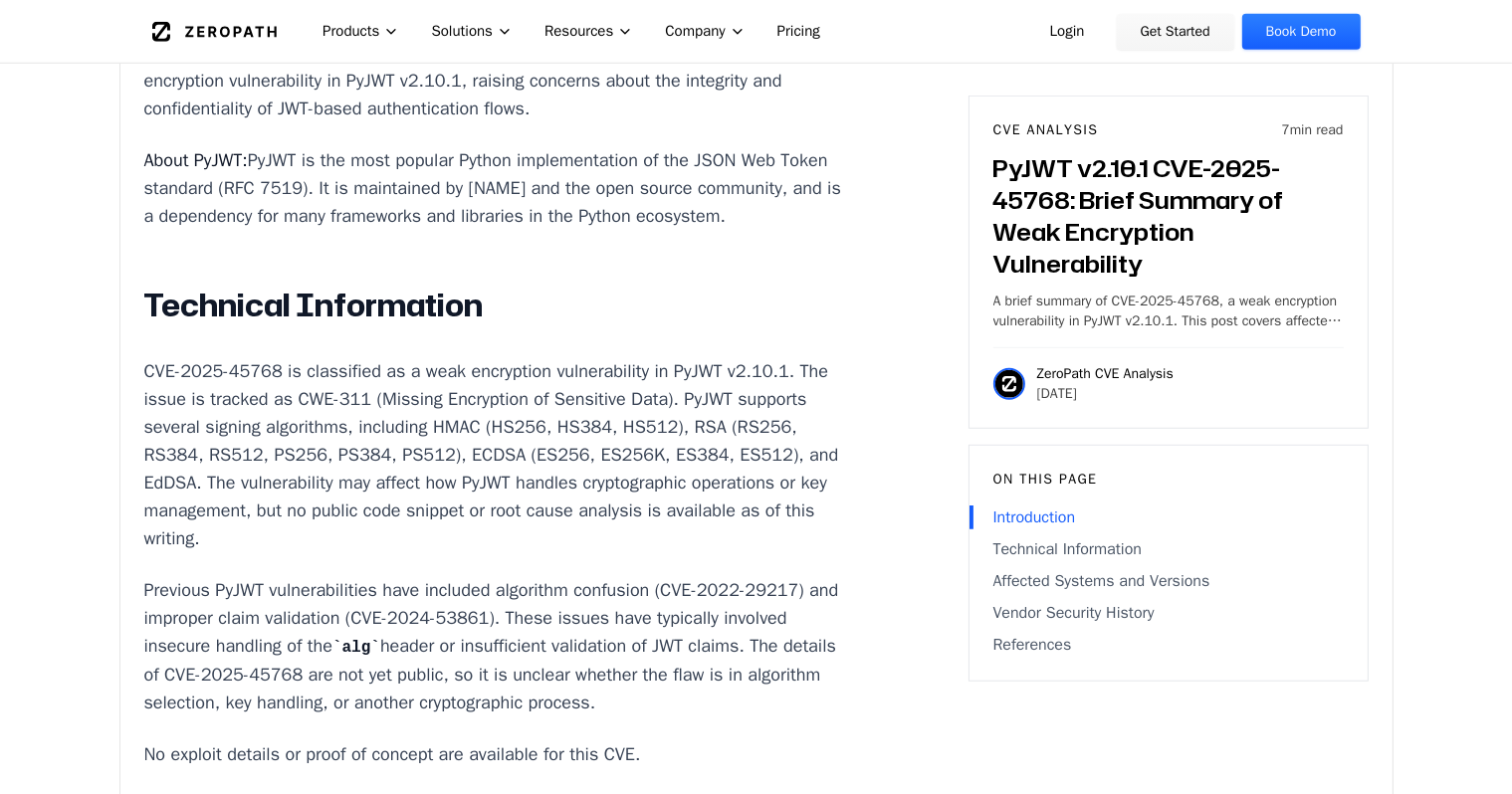 click on "Introduction
JWT tokens are a core component of authentication and authorization in modern Python web applications. When a widely used library like PyJWT has a cryptographic flaw, the risk can extend to thousands of production systems. CVE-2025-45768 highlights a weak encryption vulnerability in PyJWT v2.10.1, raising concerns about the integrity and confidentiality of JWT-based authentication flows.
About PyJWT:  PyJWT is the most popular Python implementation of the JSON Web Token standard (RFC 7519). It is maintained by [NAME] and the open source community, and is a dependency for many frameworks and libraries in the Python ecosystem.
Technical Information
Previous PyJWT vulnerabilities have included algorithm confusion (CVE-2022-29217) and improper claim validation (CVE-2024-53861). These issues have typically involved insecure handling of the  alg
No exploit details or proof of concept are available for this CVE.
Affected Systems and Versions
Vendor Security History" at bounding box center [494, 859] 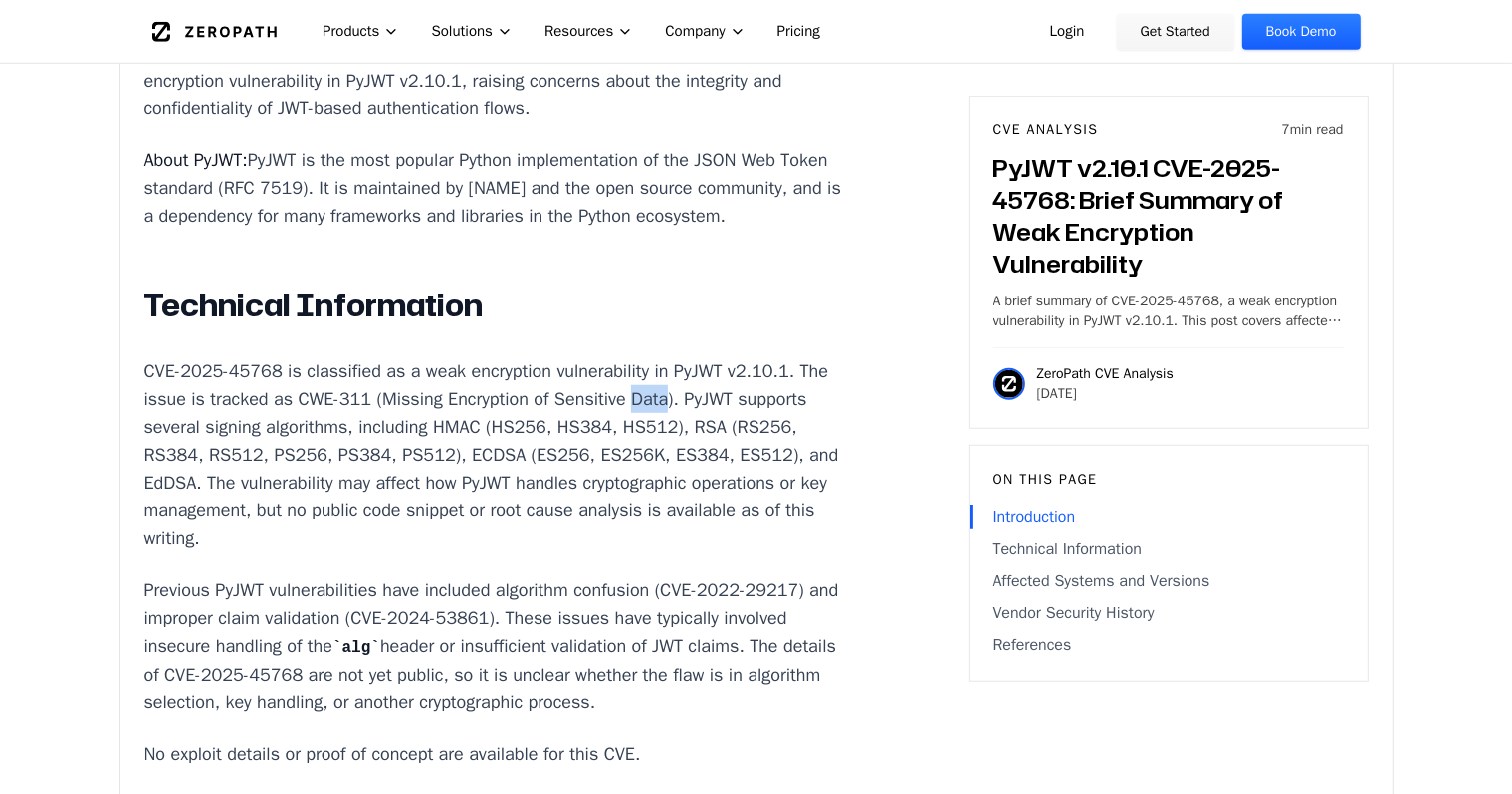 click on "CVE-2025-45768 is classified as a weak encryption vulnerability in PyJWT v2.10.1. The issue is tracked as CWE-311 (Missing Encryption of Sensitive Data). PyJWT supports several signing algorithms, including HMAC (HS256, HS384, HS512), RSA (RS256, RS384, RS512, PS256, PS384, PS512), ECDSA (ES256, ES256K, ES384, ES512), and EdDSA. The vulnerability may affect how PyJWT handles cryptographic operations or key management, but no public code snippet or root cause analysis is available as of this writing." at bounding box center (494, 455) 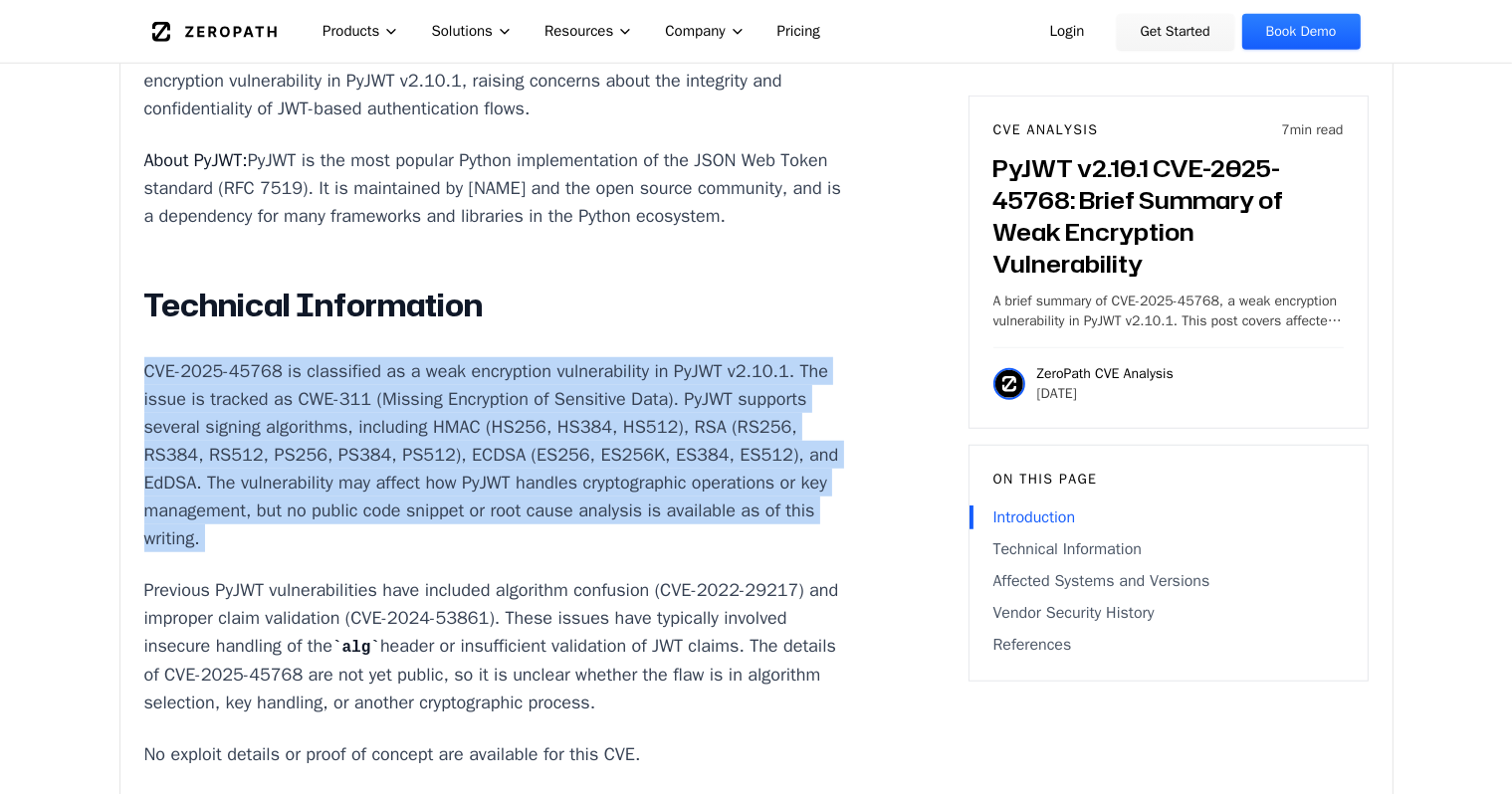 click on "CVE-2025-45768 is classified as a weak encryption vulnerability in PyJWT v2.10.1. The issue is tracked as CWE-311 (Missing Encryption of Sensitive Data). PyJWT supports several signing algorithms, including HMAC (HS256, HS384, HS512), RSA (RS256, RS384, RS512, PS256, PS384, PS512), ECDSA (ES256, ES256K, ES384, ES512), and EdDSA. The vulnerability may affect how PyJWT handles cryptographic operations or key management, but no public code snippet or root cause analysis is available as of this writing." at bounding box center (494, 455) 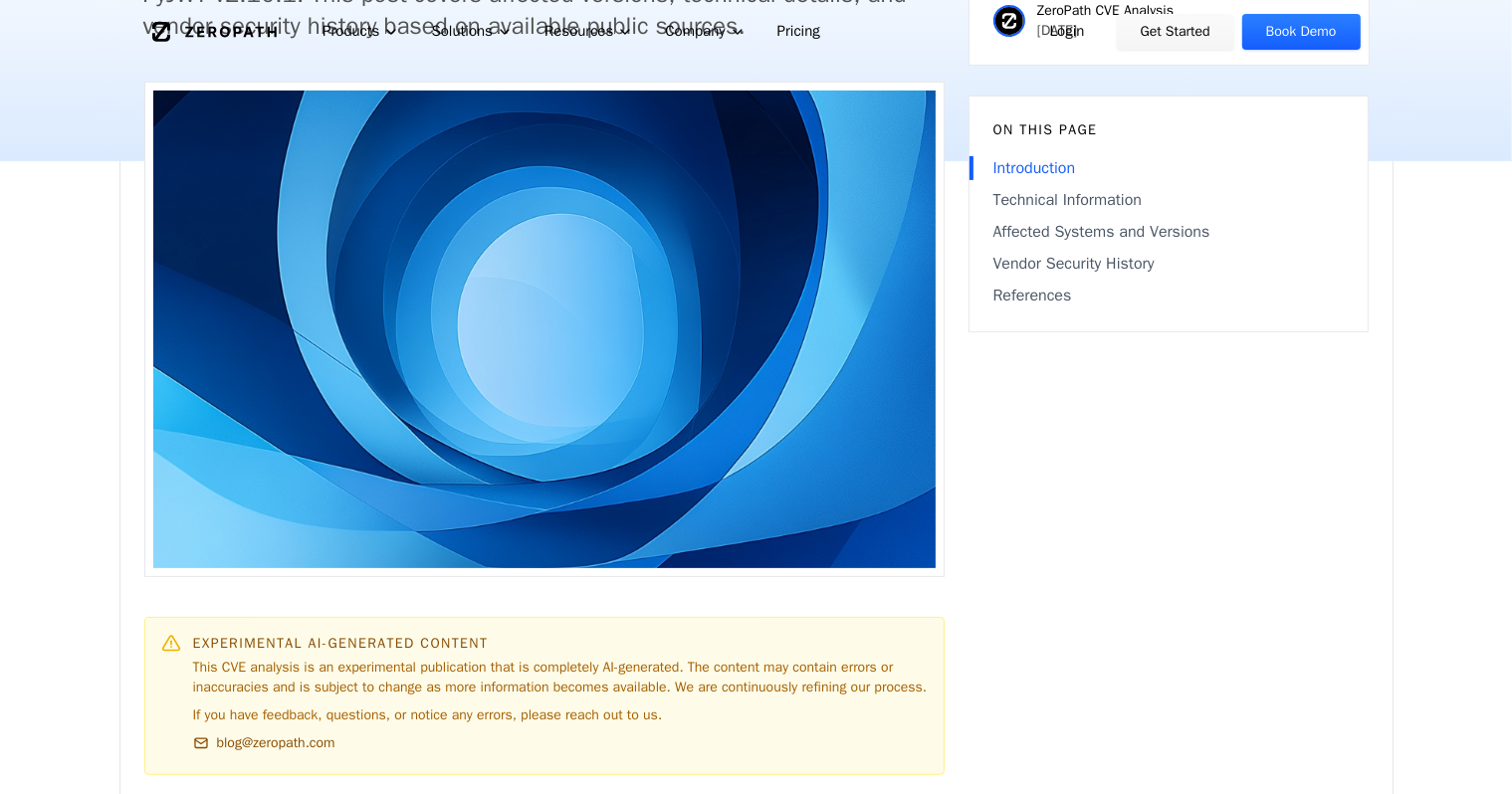 scroll, scrollTop: 0, scrollLeft: 0, axis: both 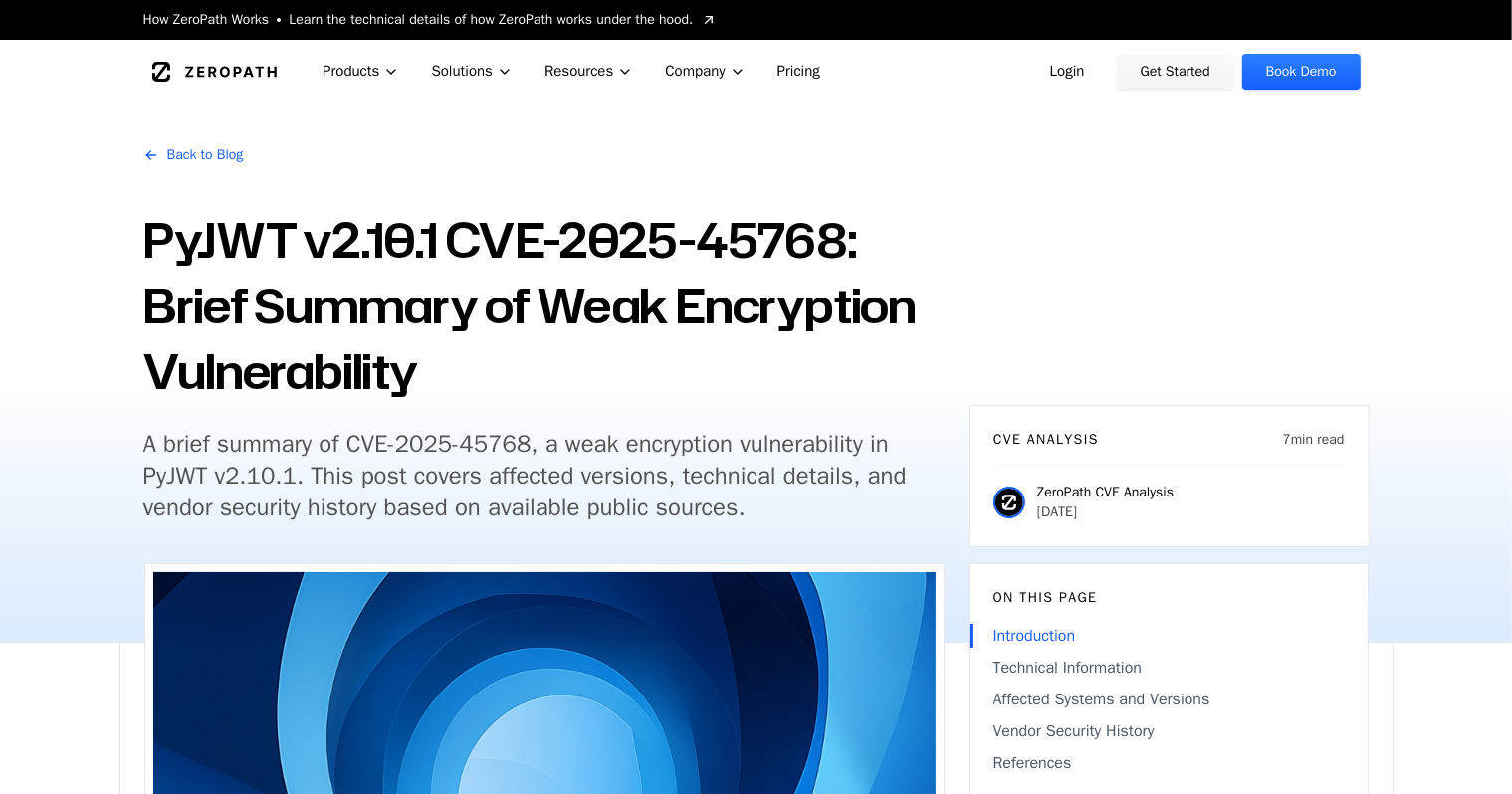 click on "A brief summary of CVE-2025-45768, a weak encryption vulnerability in PyJWT v2.10.1. This post covers affected versions, technical details, and vendor security history based on available public sources." at bounding box center (526, 476) 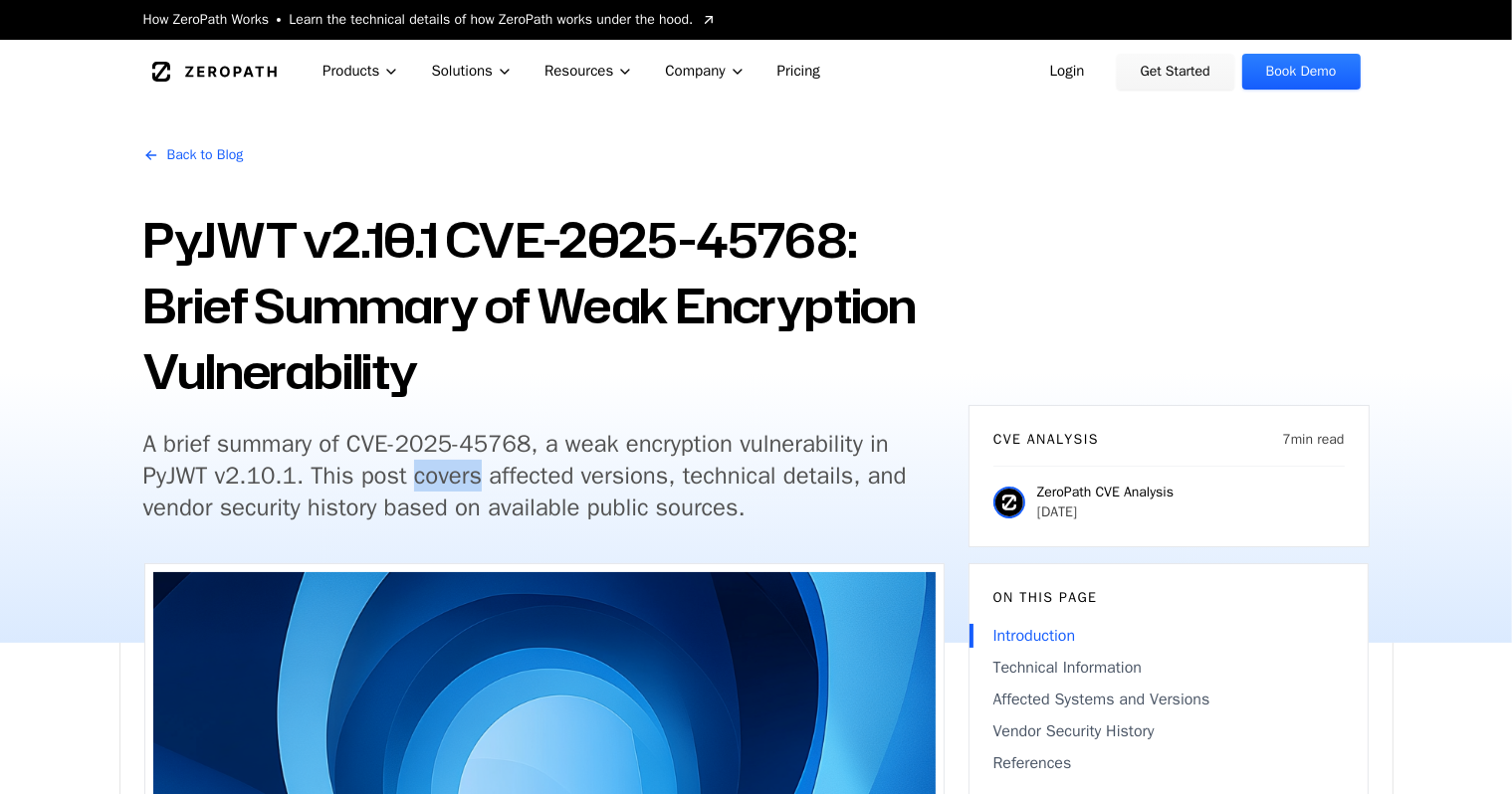 click on "A brief summary of CVE-2025-45768, a weak encryption vulnerability in PyJWT v2.10.1. This post covers affected versions, technical details, and vendor security history based on available public sources." at bounding box center (526, 476) 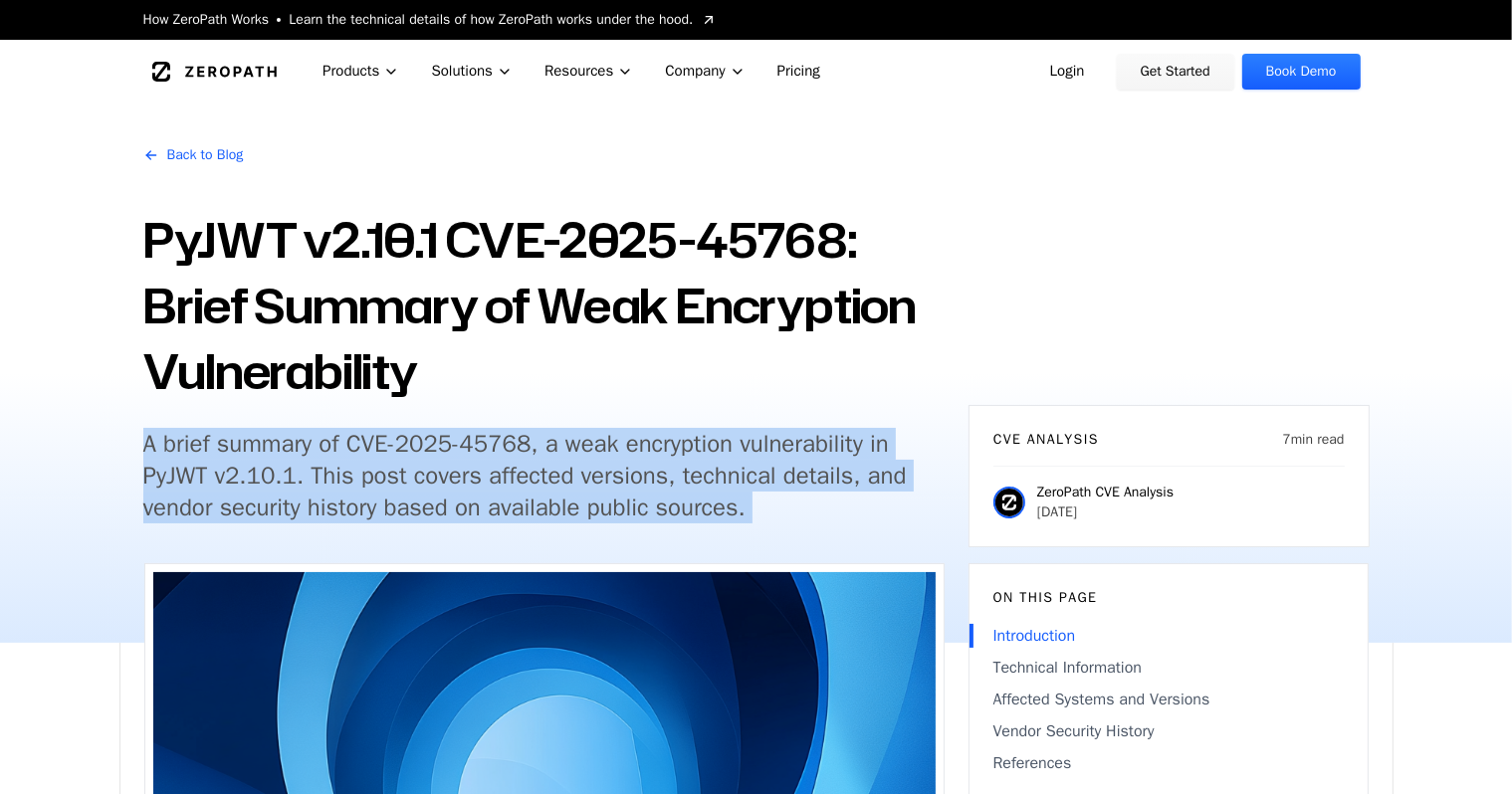 click on "A brief summary of CVE-2025-45768, a weak encryption vulnerability in PyJWT v2.10.1. This post covers affected versions, technical details, and vendor security history based on available public sources." at bounding box center (526, 476) 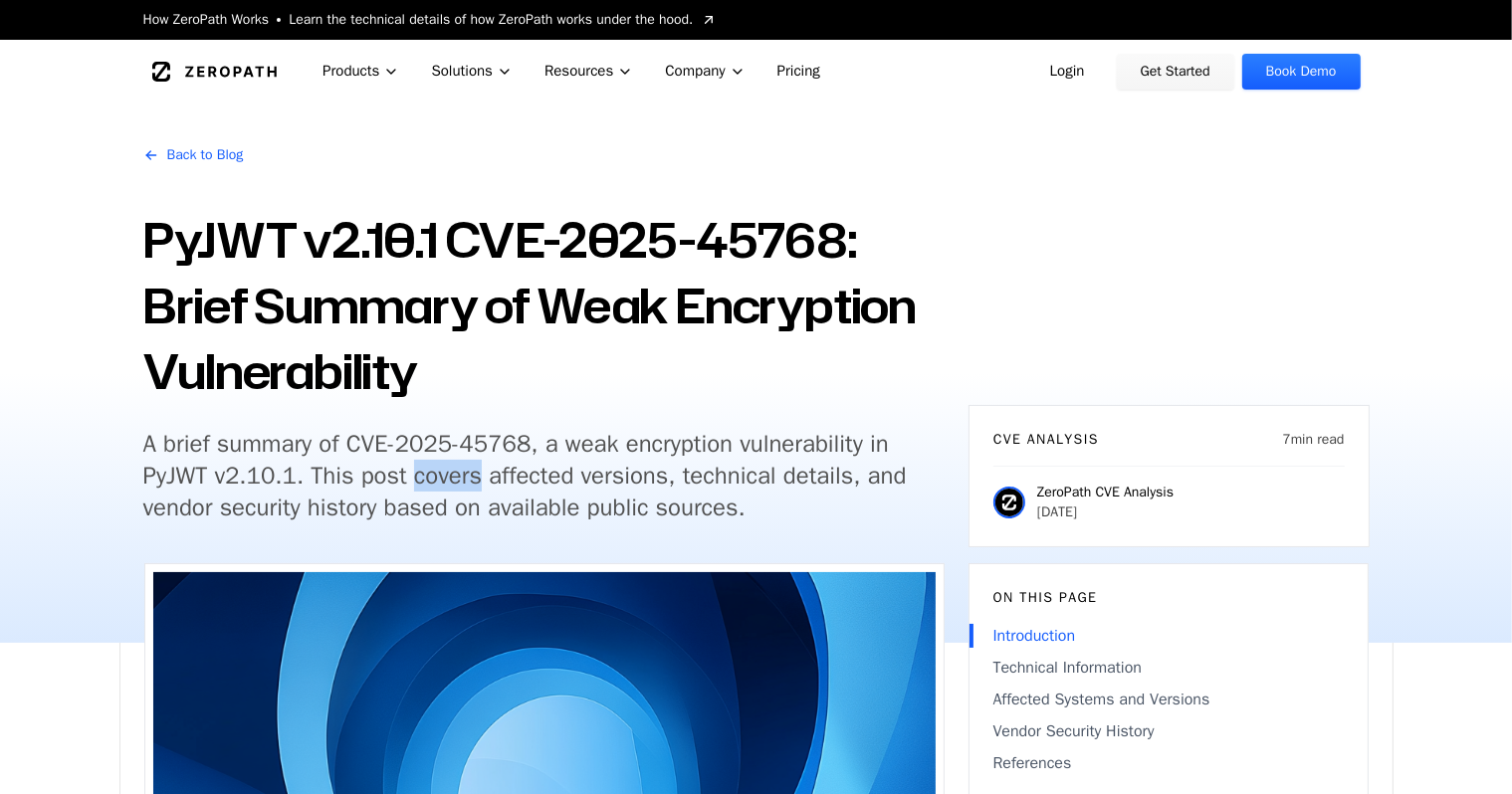 click on "A brief summary of CVE-2025-45768, a weak encryption vulnerability in PyJWT v2.10.1. This post covers affected versions, technical details, and vendor security history based on available public sources." at bounding box center [526, 476] 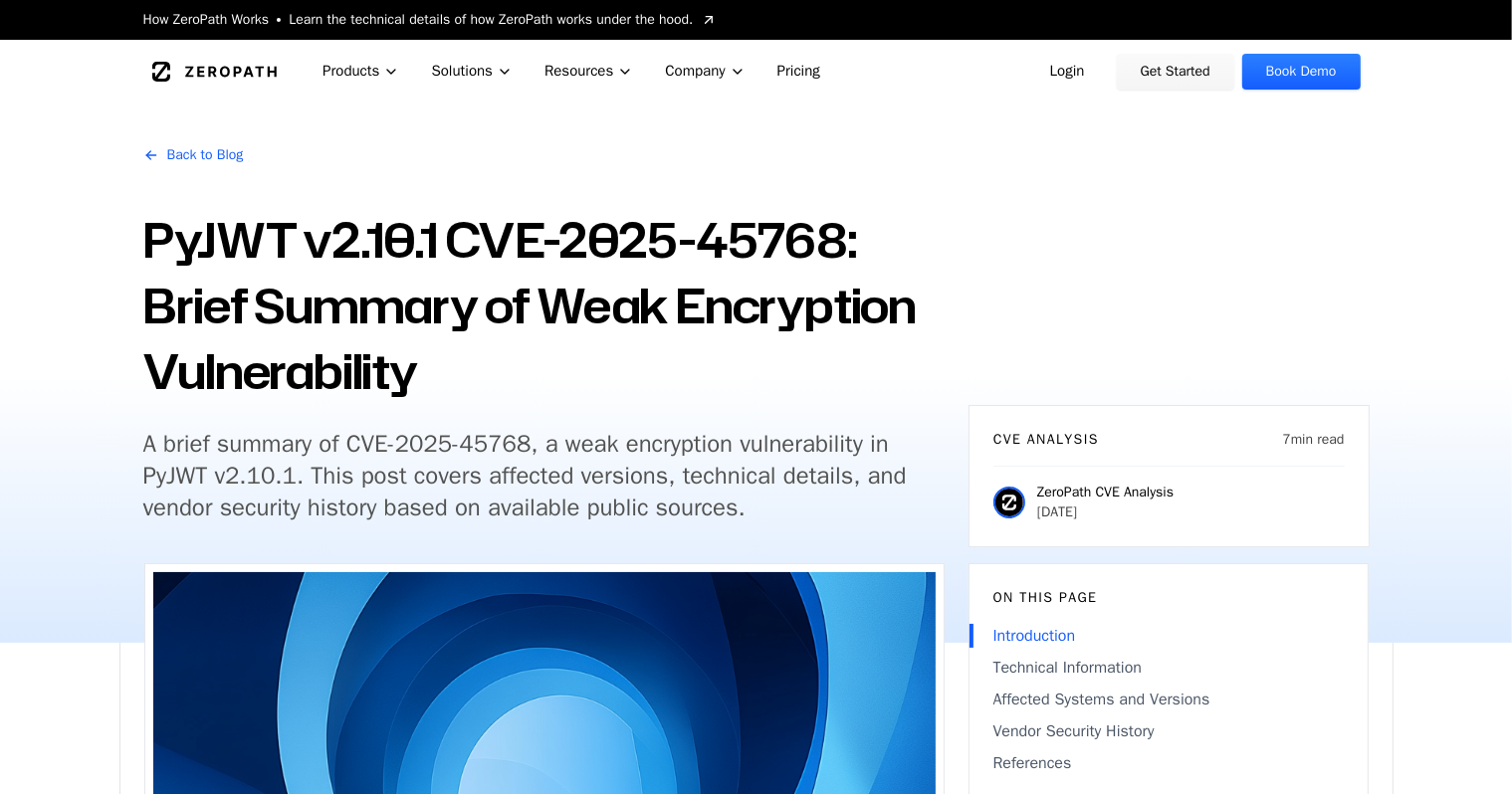 click on "PyJWT v2.10.1 CVE-2025-45768: Brief Summary of Weak Encryption Vulnerability" at bounding box center (543, 305) 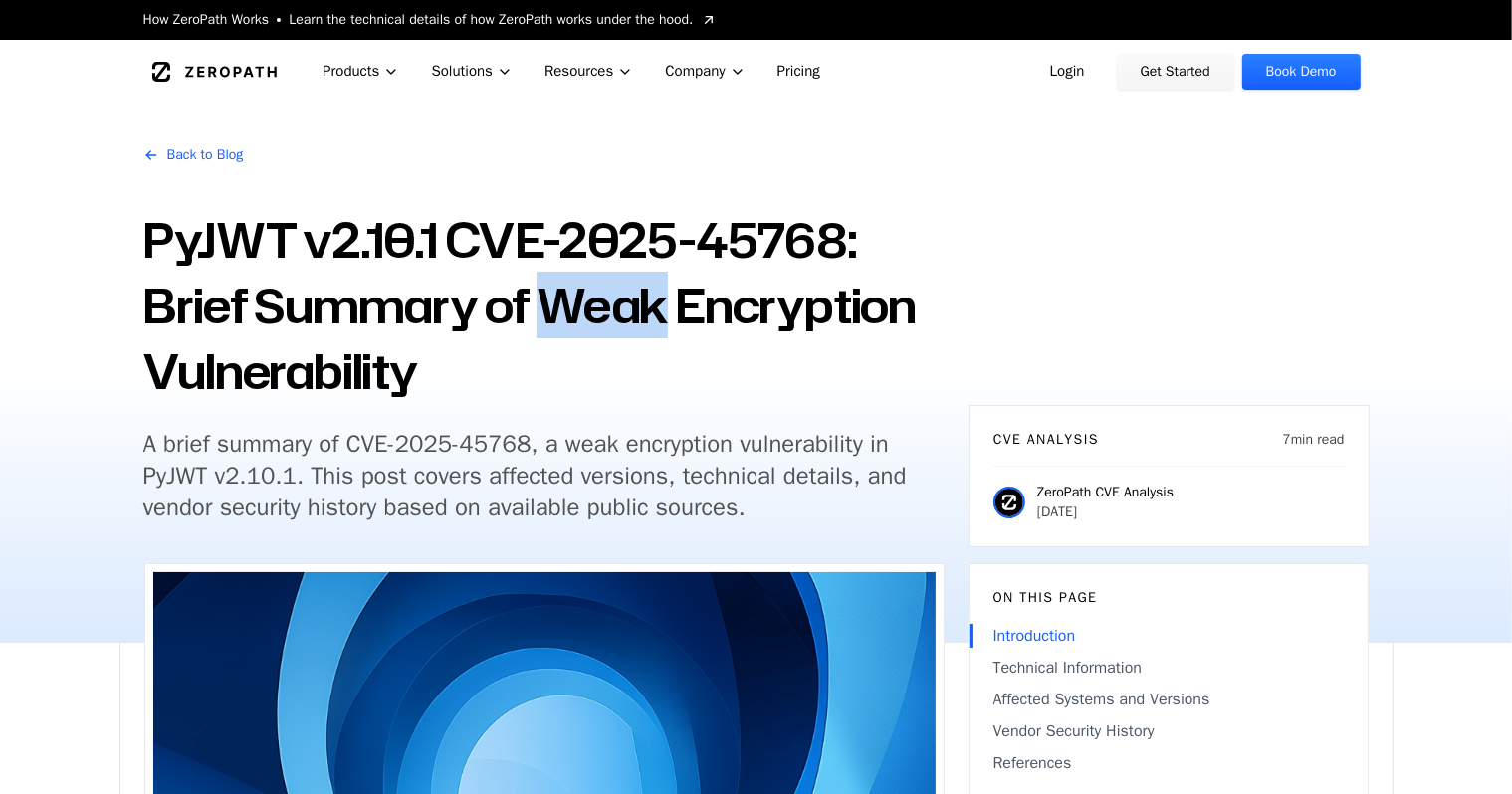 click on "PyJWT v2.10.1 CVE-2025-45768: Brief Summary of Weak Encryption Vulnerability" at bounding box center (543, 305) 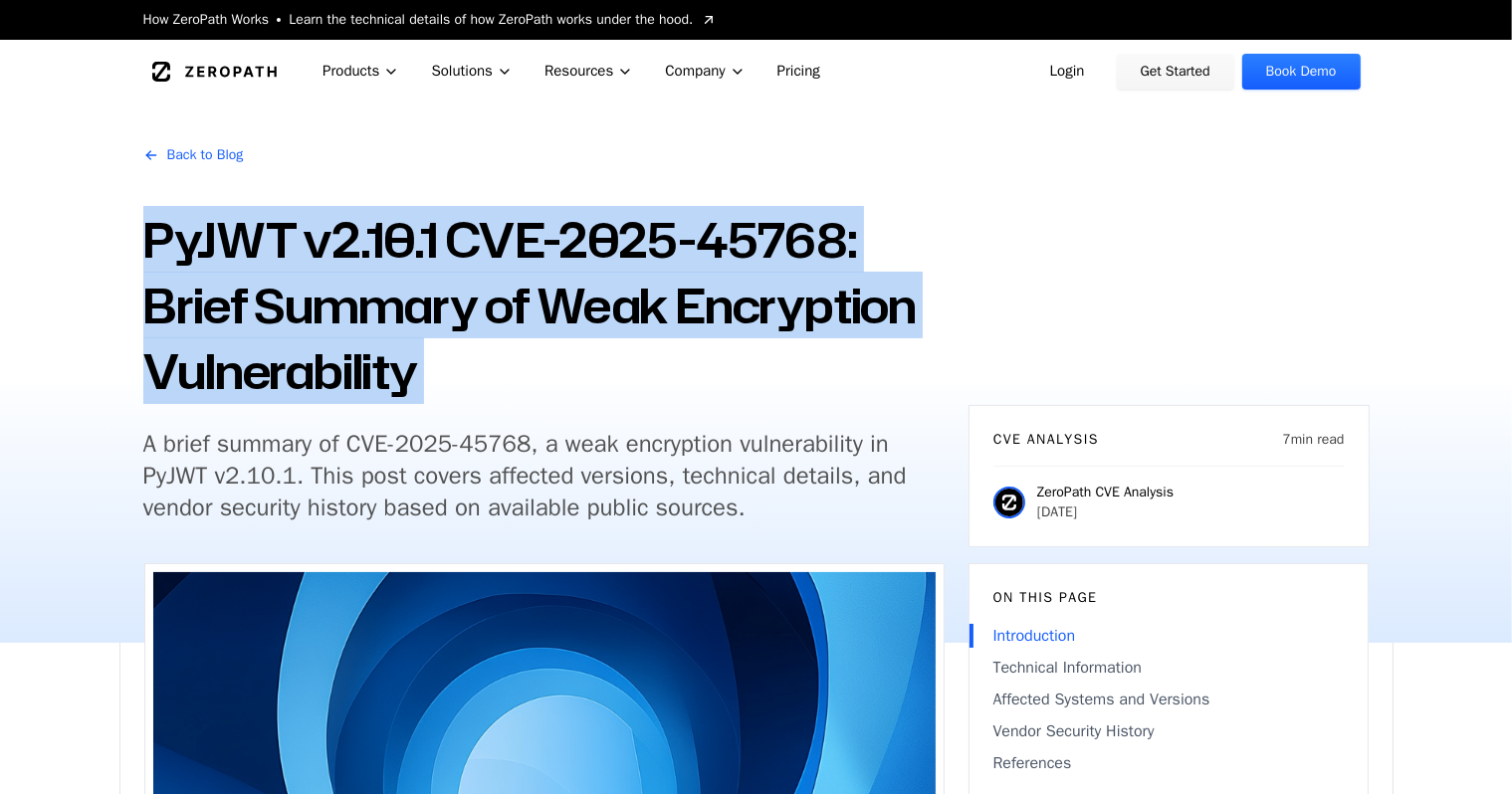 click on "PyJWT v2.10.1 CVE-2025-45768: Brief Summary of Weak Encryption Vulnerability" at bounding box center (543, 305) 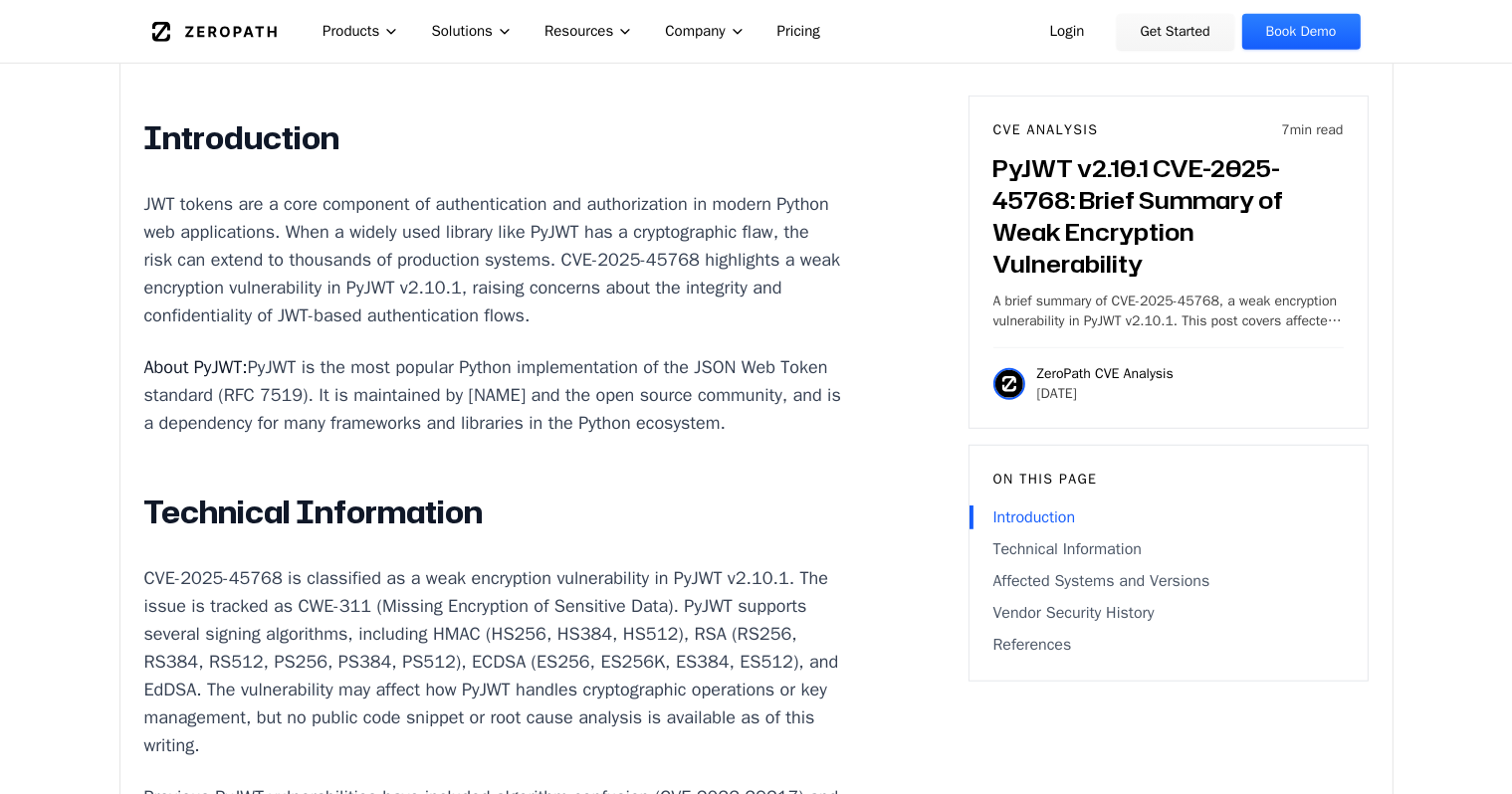 scroll, scrollTop: 1469, scrollLeft: 0, axis: vertical 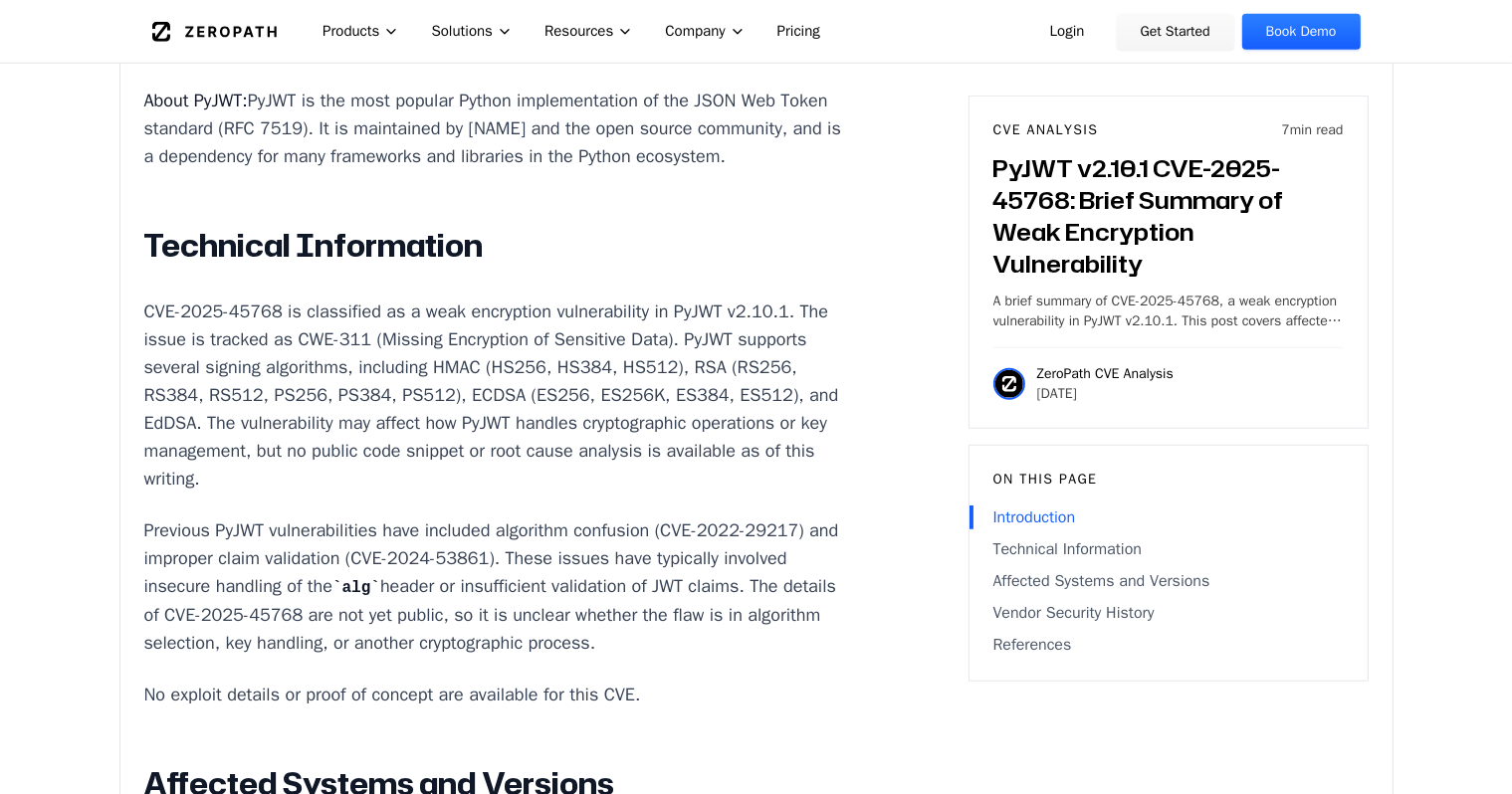 click on "CVE-2025-45768 is classified as a weak encryption vulnerability in PyJWT v2.10.1. The issue is tracked as CWE-311 (Missing Encryption of Sensitive Data). PyJWT supports several signing algorithms, including HMAC (HS256, HS384, HS512), RSA (RS256, RS384, RS512, PS256, PS384, PS512), ECDSA (ES256, ES256K, ES384, ES512), and EdDSA. The vulnerability may affect how PyJWT handles cryptographic operations or key management, but no public code snippet or root cause analysis is available as of this writing." at bounding box center [494, 395] 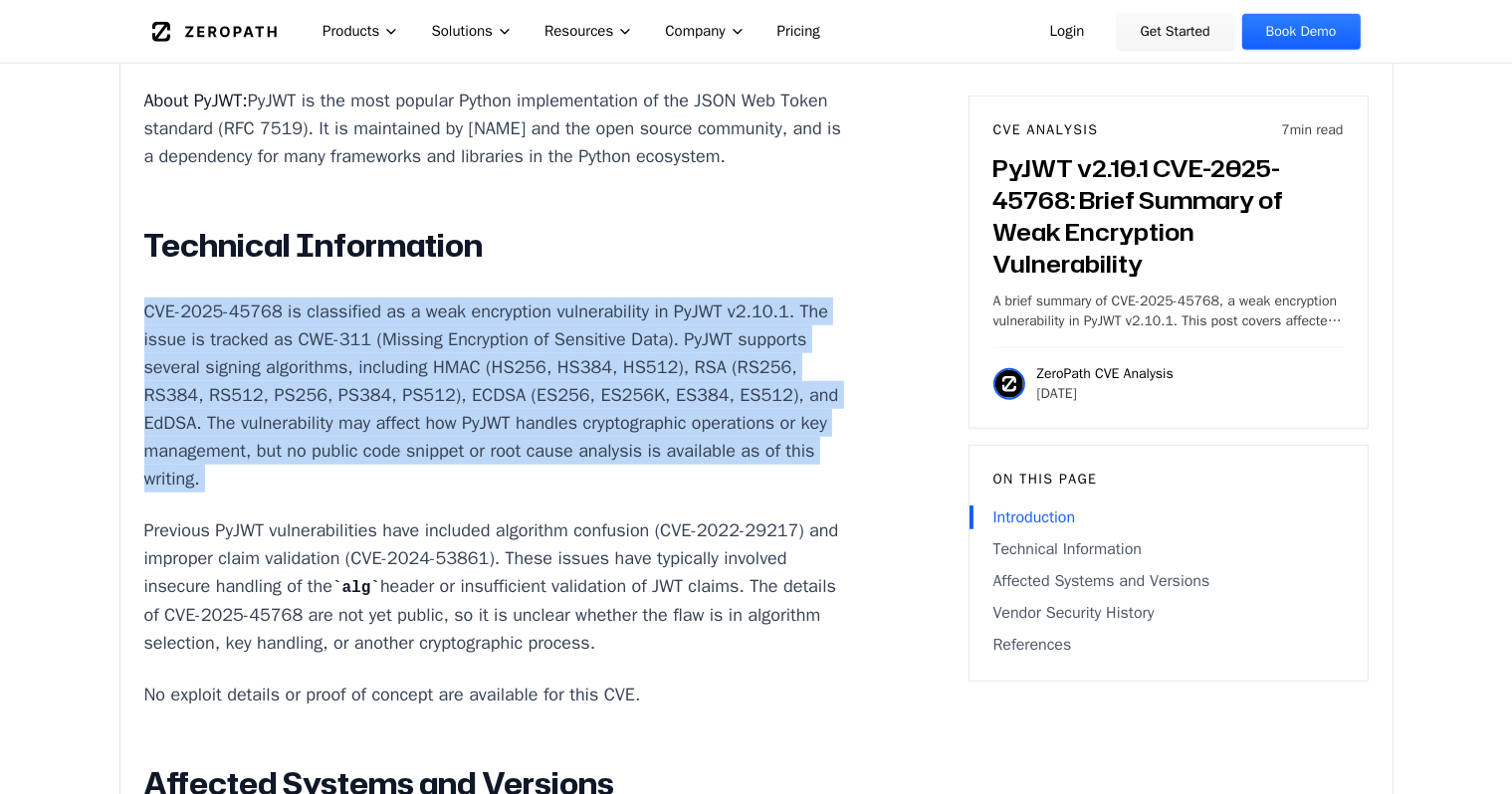 click on "CVE-2025-45768 is classified as a weak encryption vulnerability in PyJWT v2.10.1. The issue is tracked as CWE-311 (Missing Encryption of Sensitive Data). PyJWT supports several signing algorithms, including HMAC (HS256, HS384, HS512), RSA (RS256, RS384, RS512, PS256, PS384, PS512), ECDSA (ES256, ES256K, ES384, ES512), and EdDSA. The vulnerability may affect how PyJWT handles cryptographic operations or key management, but no public code snippet or root cause analysis is available as of this writing." at bounding box center [494, 395] 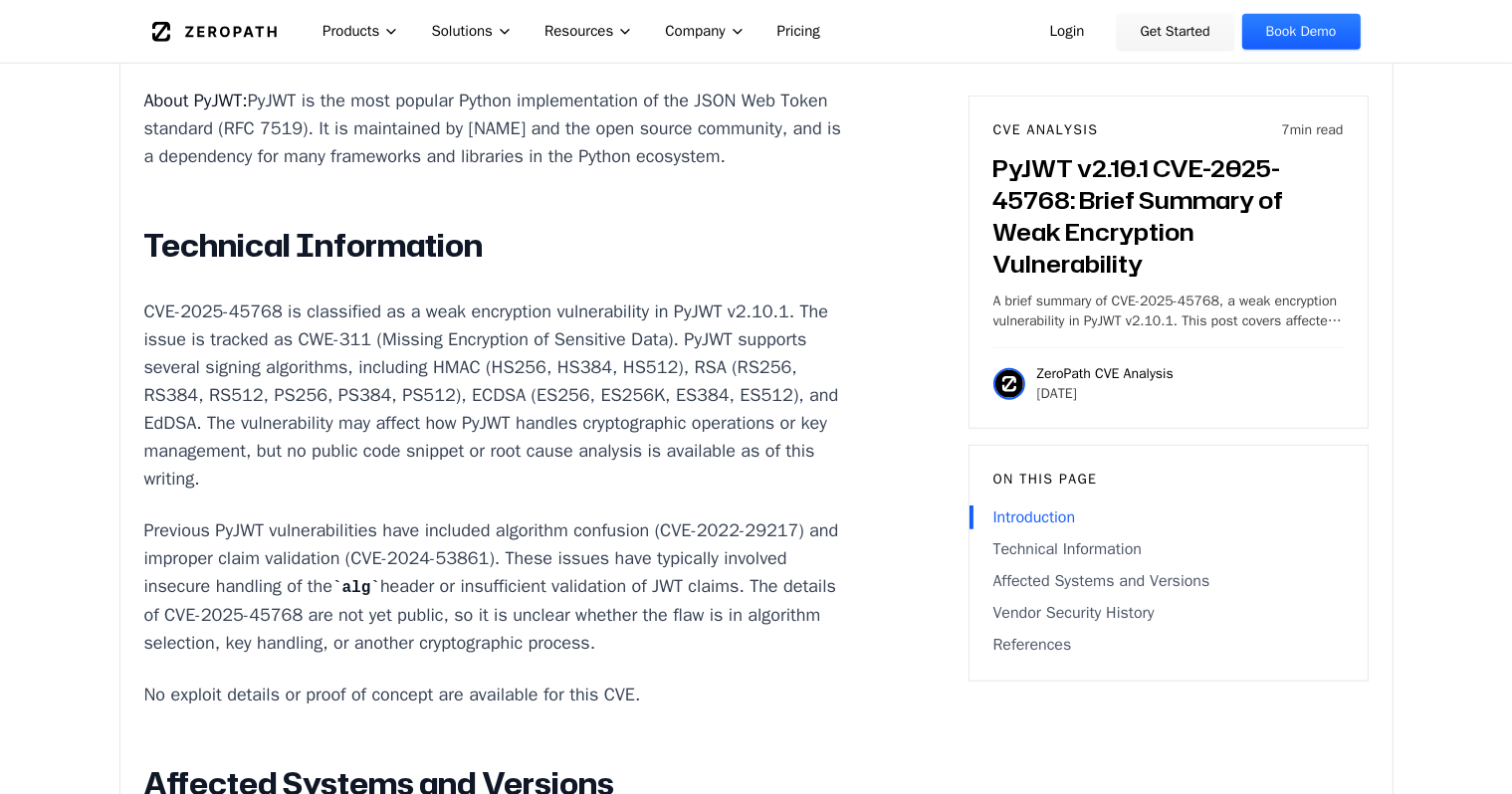 click on "CVE-2025-45768 is classified as a weak encryption vulnerability in PyJWT v2.10.1. The issue is tracked as CWE-311 (Missing Encryption of Sensitive Data). PyJWT supports several signing algorithms, including HMAC (HS256, HS384, HS512), RSA (RS256, RS384, RS512, PS256, PS384, PS512), ECDSA (ES256, ES256K, ES384, ES512), and EdDSA. The vulnerability may affect how PyJWT handles cryptographic operations or key management, but no public code snippet or root cause analysis is available as of this writing." at bounding box center [494, 395] 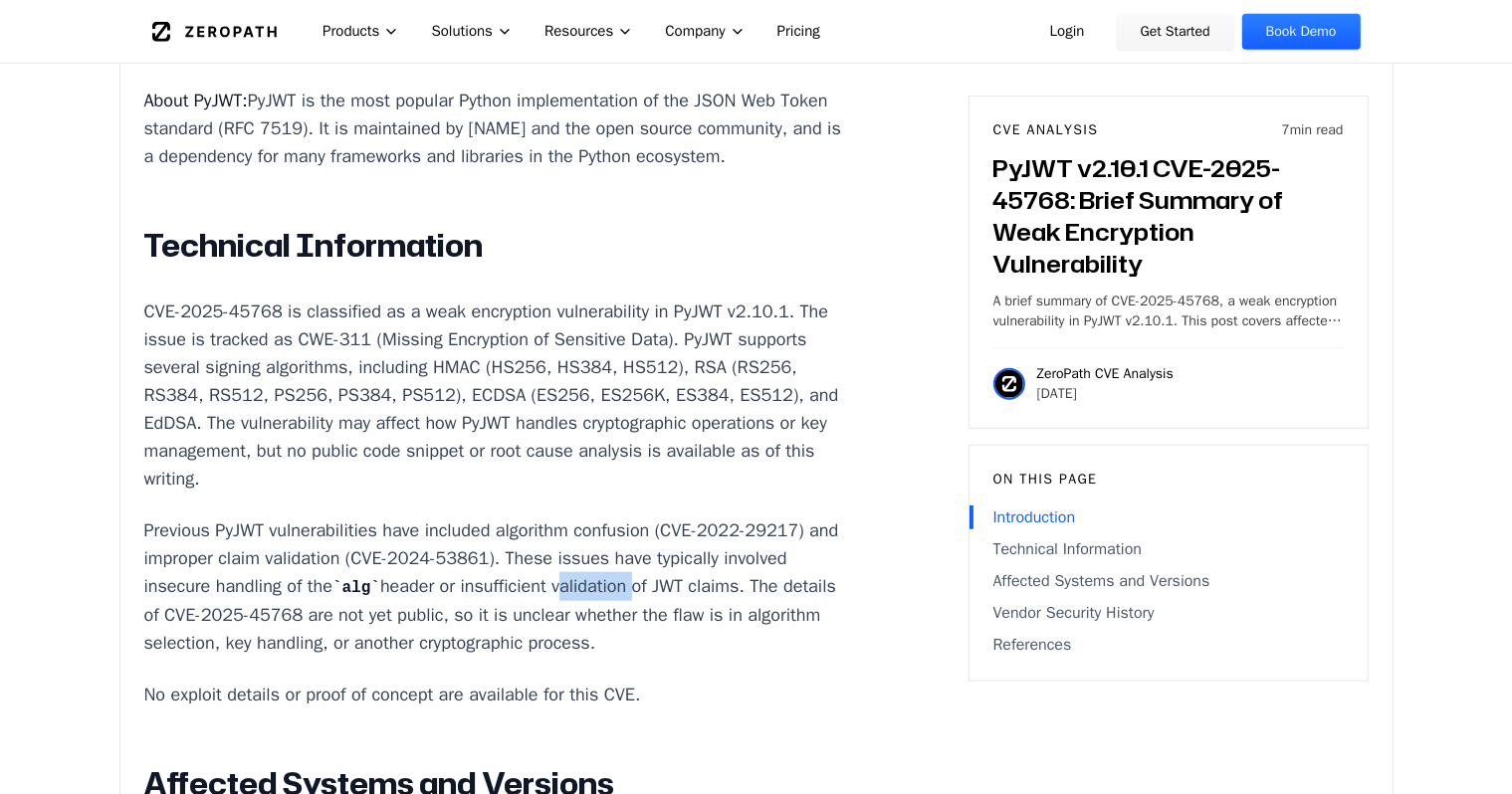 click on "Previous PyJWT vulnerabilities have included algorithm confusion (CVE-2022-29217) and improper claim validation (CVE-2024-53861). These issues have typically involved insecure handling of the  alg  header or insufficient validation of JWT claims. The details of CVE-2025-45768 are not yet public, so it is unclear whether the flaw is in algorithm selection, key handling, or another cryptographic process." at bounding box center [494, 586] 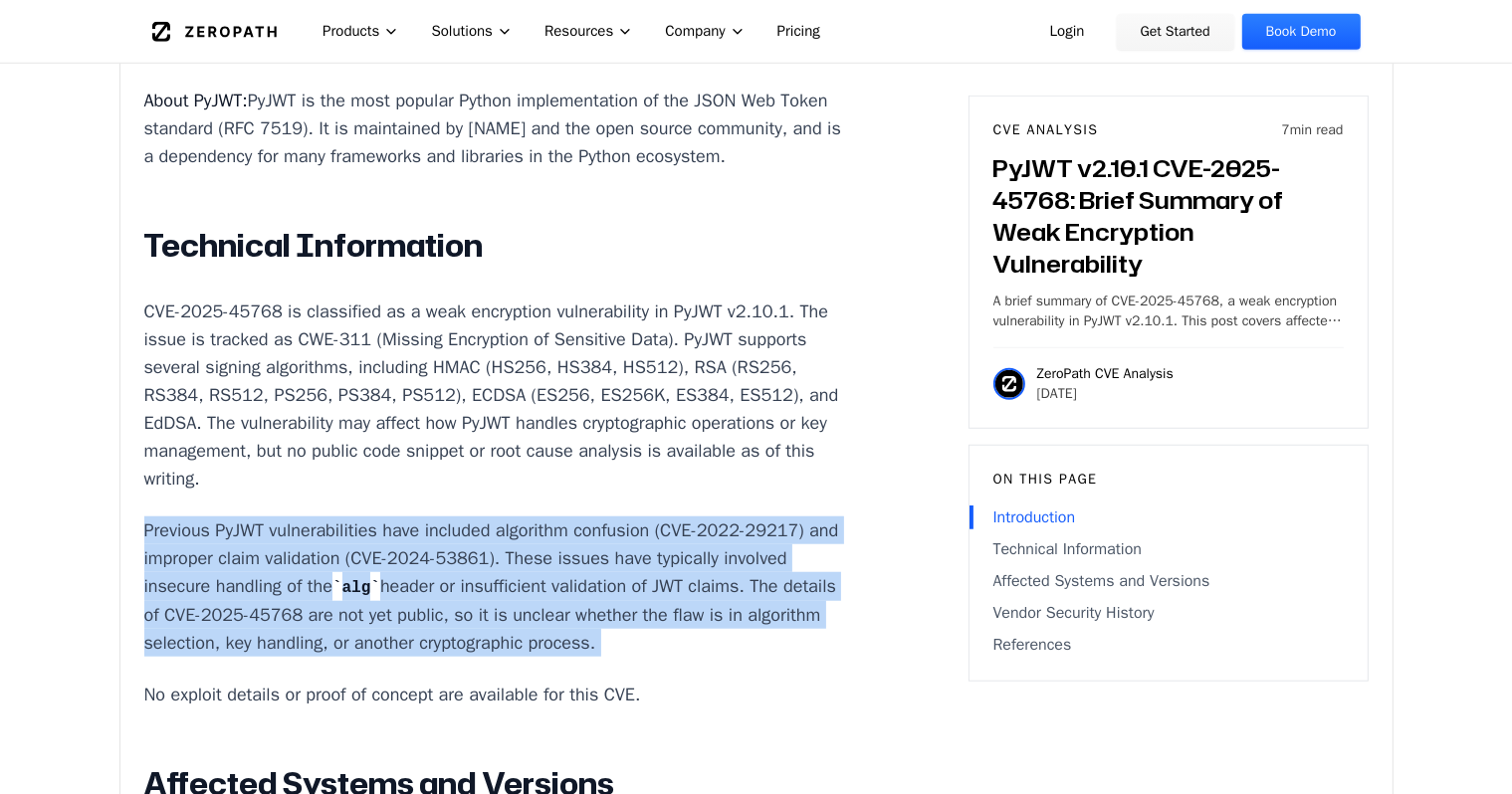 click on "Previous PyJWT vulnerabilities have included algorithm confusion (CVE-2022-29217) and improper claim validation (CVE-2024-53861). These issues have typically involved insecure handling of the  alg  header or insufficient validation of JWT claims. The details of CVE-2025-45768 are not yet public, so it is unclear whether the flaw is in algorithm selection, key handling, or another cryptographic process." at bounding box center (494, 586) 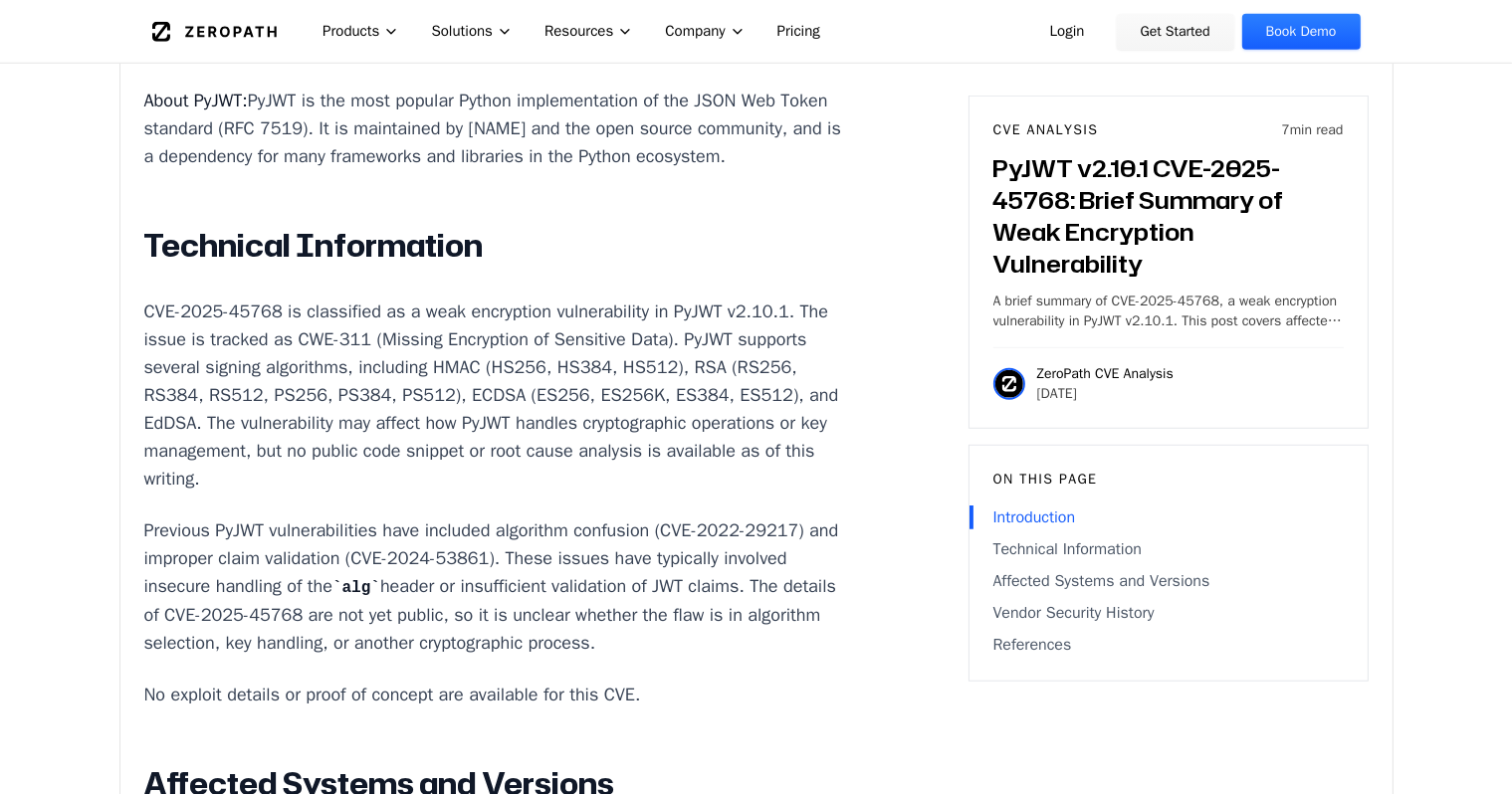 click on "Previous PyJWT vulnerabilities have included algorithm confusion (CVE-2022-29217) and improper claim validation (CVE-2024-53861). These issues have typically involved insecure handling of the  alg  header or insufficient validation of JWT claims. The details of CVE-2025-45768 are not yet public, so it is unclear whether the flaw is in algorithm selection, key handling, or another cryptographic process." at bounding box center (494, 586) 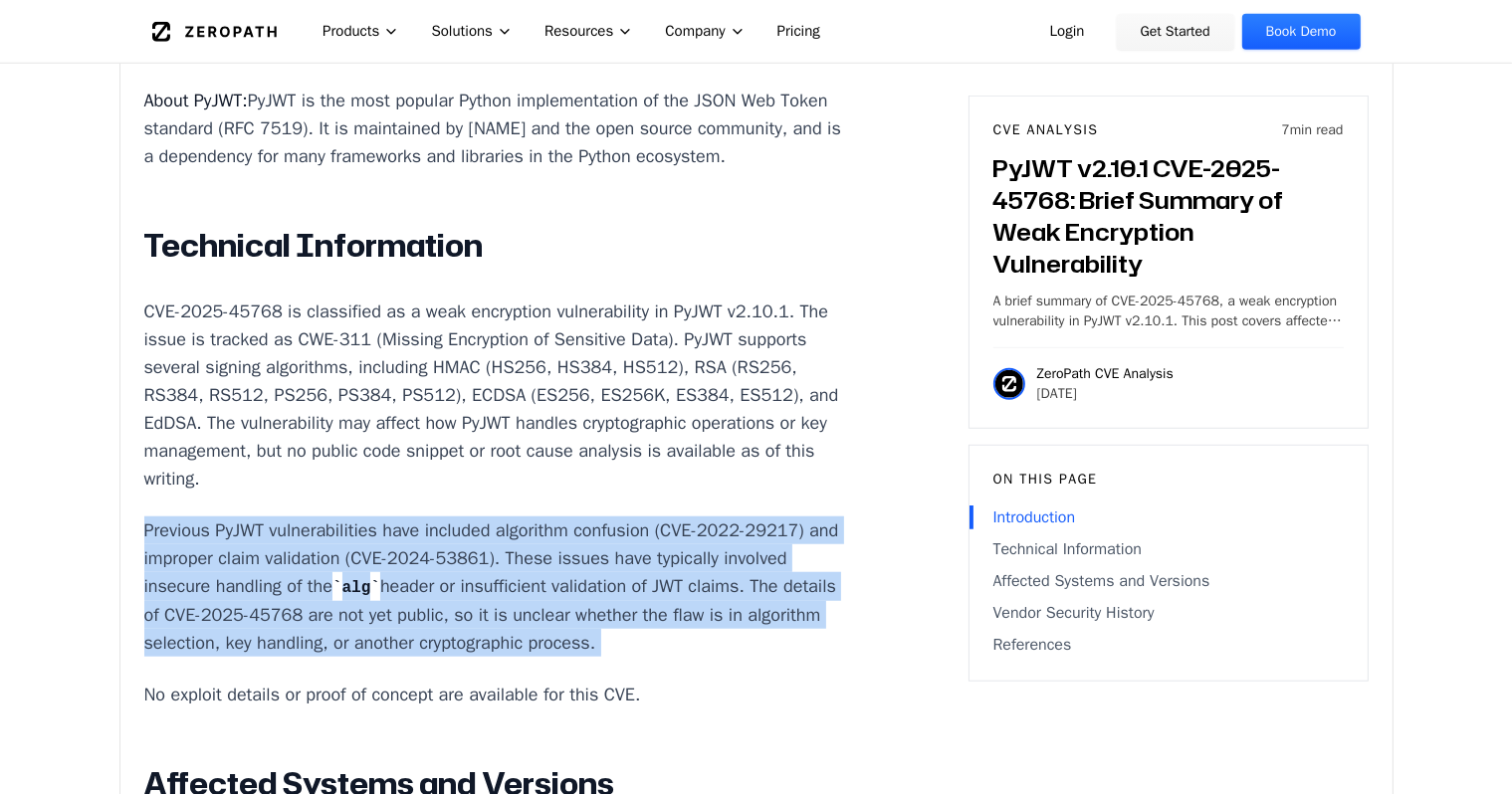 click on "Previous PyJWT vulnerabilities have included algorithm confusion (CVE-2022-29217) and improper claim validation (CVE-2024-53861). These issues have typically involved insecure handling of the  alg  header or insufficient validation of JWT claims. The details of CVE-2025-45768 are not yet public, so it is unclear whether the flaw is in algorithm selection, key handling, or another cryptographic process." at bounding box center (494, 586) 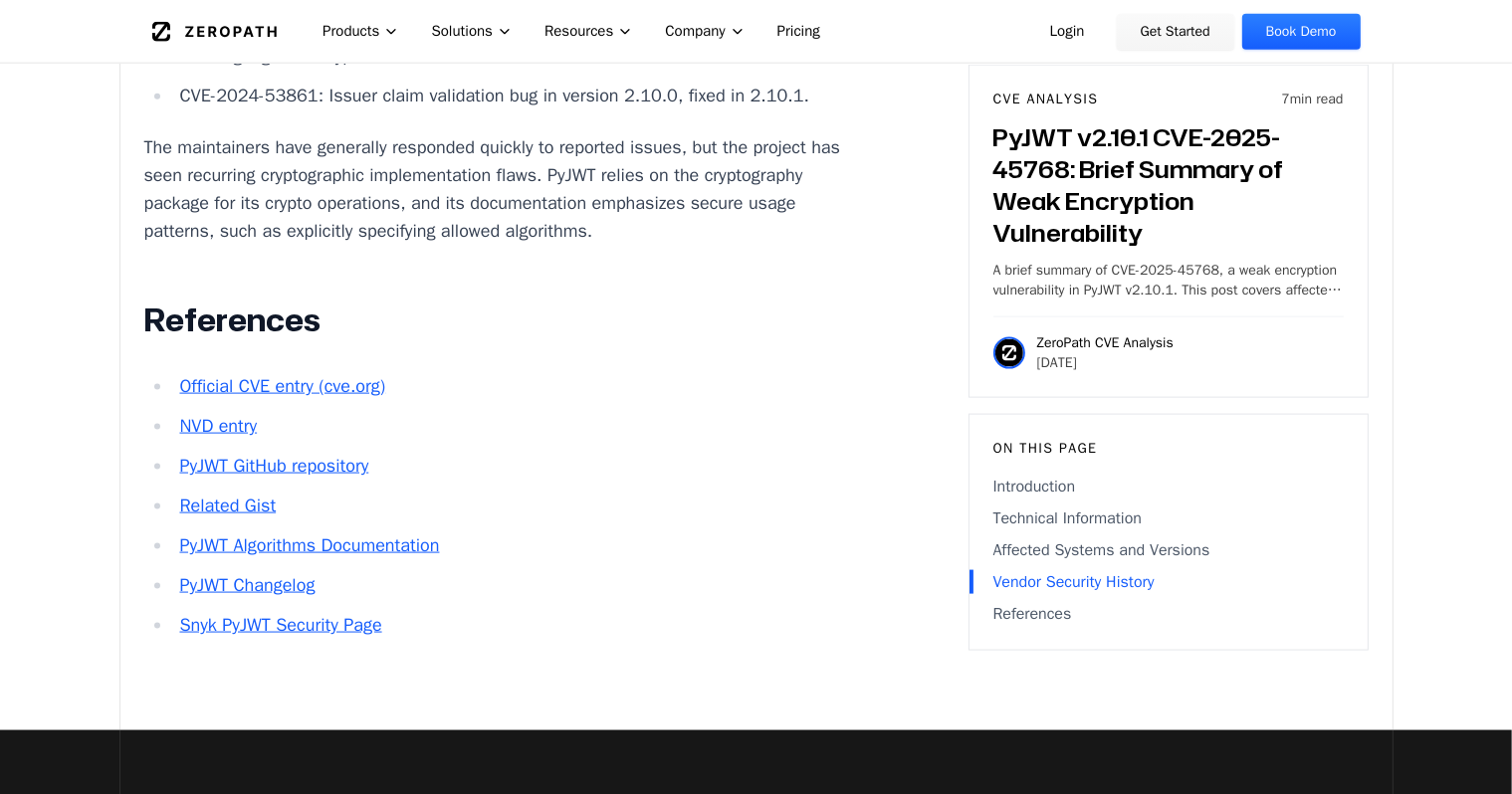 scroll, scrollTop: 2668, scrollLeft: 0, axis: vertical 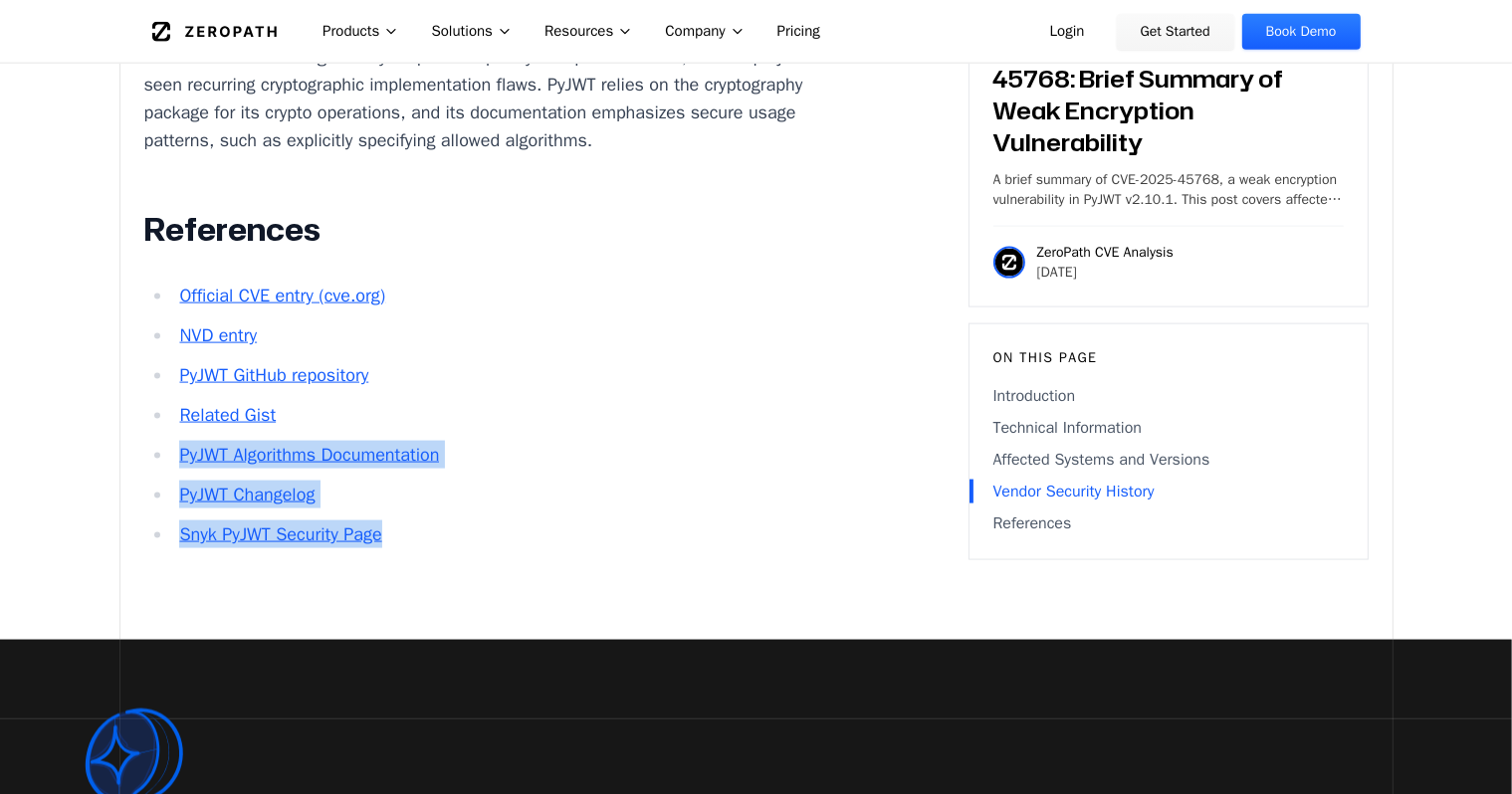 drag, startPoint x: 565, startPoint y: 632, endPoint x: 665, endPoint y: 521, distance: 149.40214 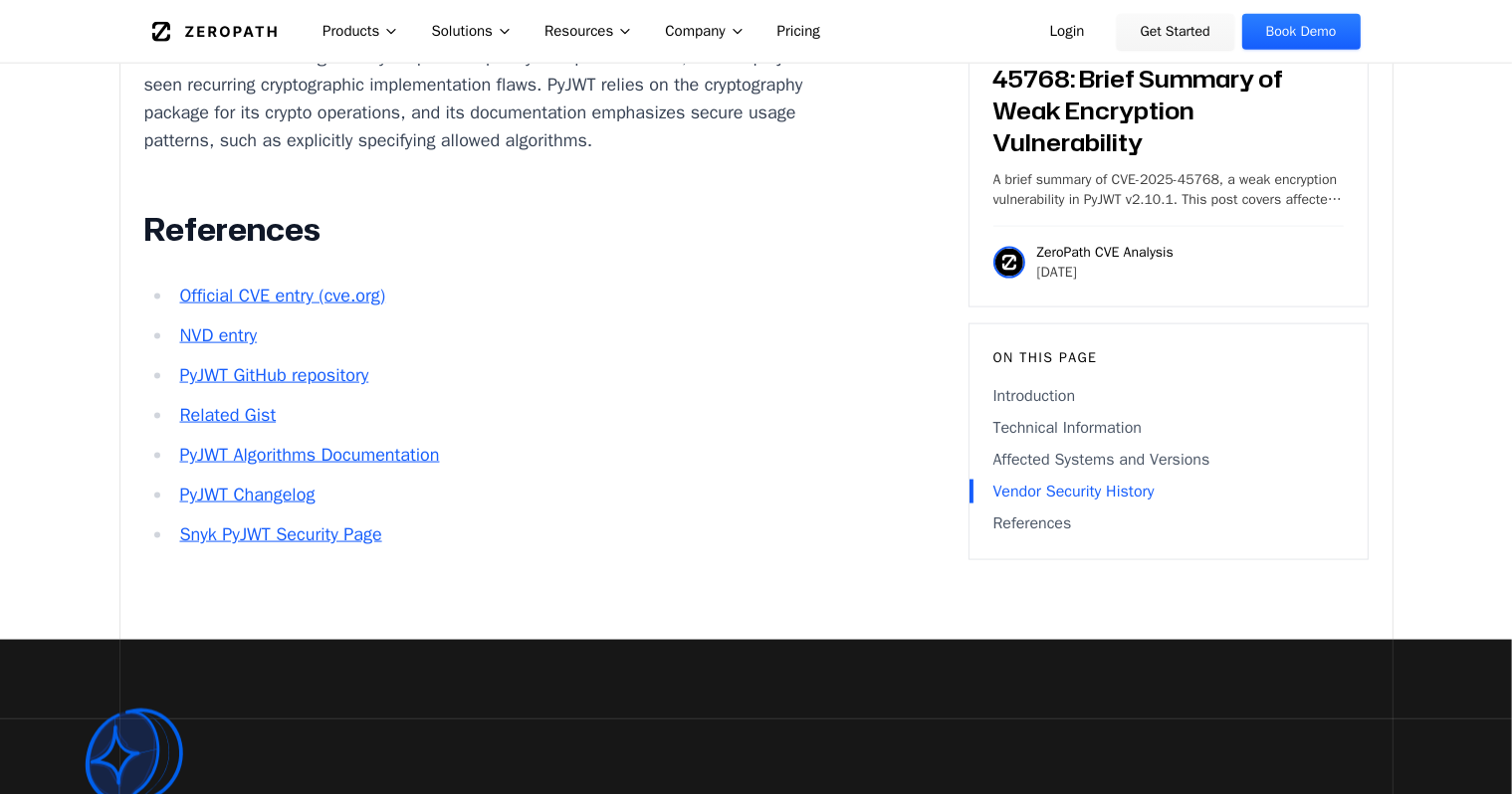 click on "Official CVE entry (cve.org)
NVD entry
PyJWT GitHub repository
Related Gist
PyJWT Algorithms Documentation
PyJWT Changelog
Snyk PyJWT Security Page" at bounding box center (494, 415) 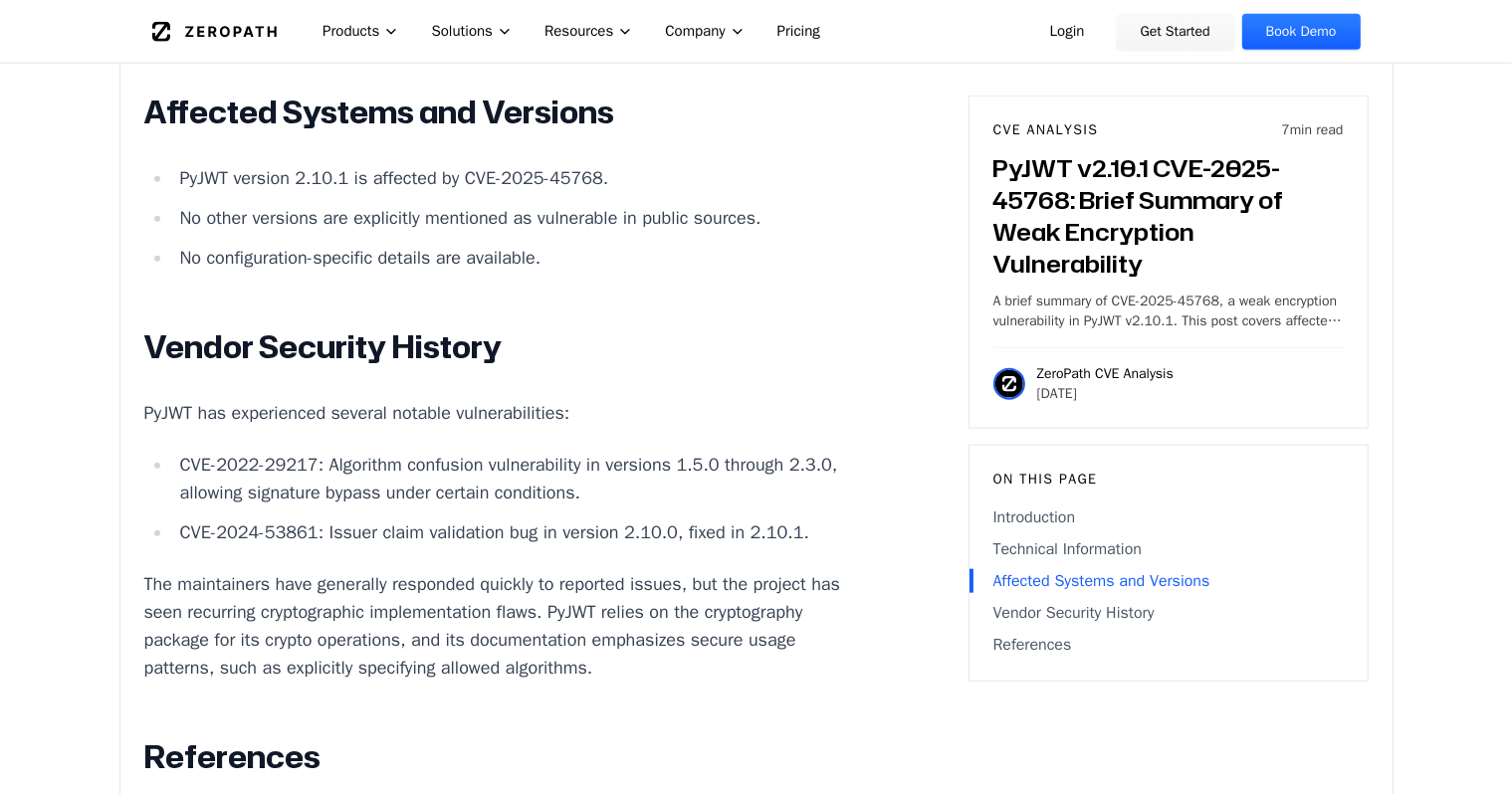 click on "Introduction
JWT tokens are a core component of authentication and authorization in modern Python web applications. When a widely used library like PyJWT has a cryptographic flaw, the risk can extend to thousands of production systems. CVE-2025-45768 highlights a weak encryption vulnerability in PyJWT v2.10.1, raising concerns about the integrity and confidentiality of JWT-based authentication flows.
About PyJWT:  PyJWT is the most popular Python implementation of the JSON Web Token standard (RFC 7519). It is maintained by [NAME] and the open source community, and is a dependency for many frameworks and libraries in the Python ecosystem.
Technical Information
Previous PyJWT vulnerabilities have included algorithm confusion (CVE-2022-29217) and improper claim validation (CVE-2024-53861). These issues have typically involved insecure handling of the  alg
No exploit details or proof of concept are available for this CVE.
Affected Systems and Versions
Vendor Security History" at bounding box center [494, 127] 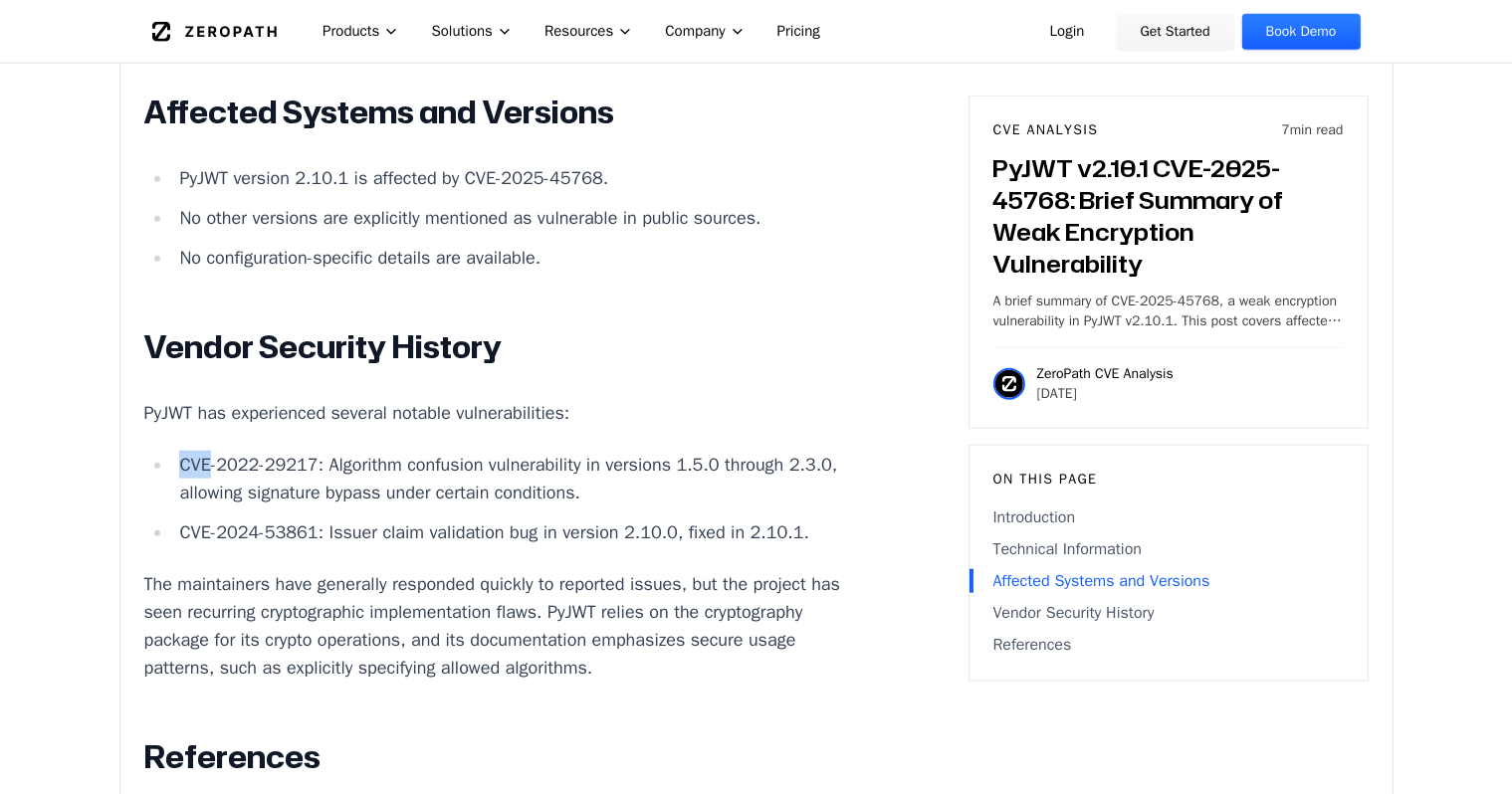 click on "Introduction
JWT tokens are a core component of authentication and authorization in modern Python web applications. When a widely used library like PyJWT has a cryptographic flaw, the risk can extend to thousands of production systems. CVE-2025-45768 highlights a weak encryption vulnerability in PyJWT v2.10.1, raising concerns about the integrity and confidentiality of JWT-based authentication flows.
About PyJWT:  PyJWT is the most popular Python implementation of the JSON Web Token standard (RFC 7519). It is maintained by [NAME] and the open source community, and is a dependency for many frameworks and libraries in the Python ecosystem.
Technical Information
Previous PyJWT vulnerabilities have included algorithm confusion (CVE-2022-29217) and improper claim validation (CVE-2024-53861). These issues have typically involved insecure handling of the  alg
No exploit details or proof of concept are available for this CVE.
Affected Systems and Versions
Vendor Security History" at bounding box center [494, 127] 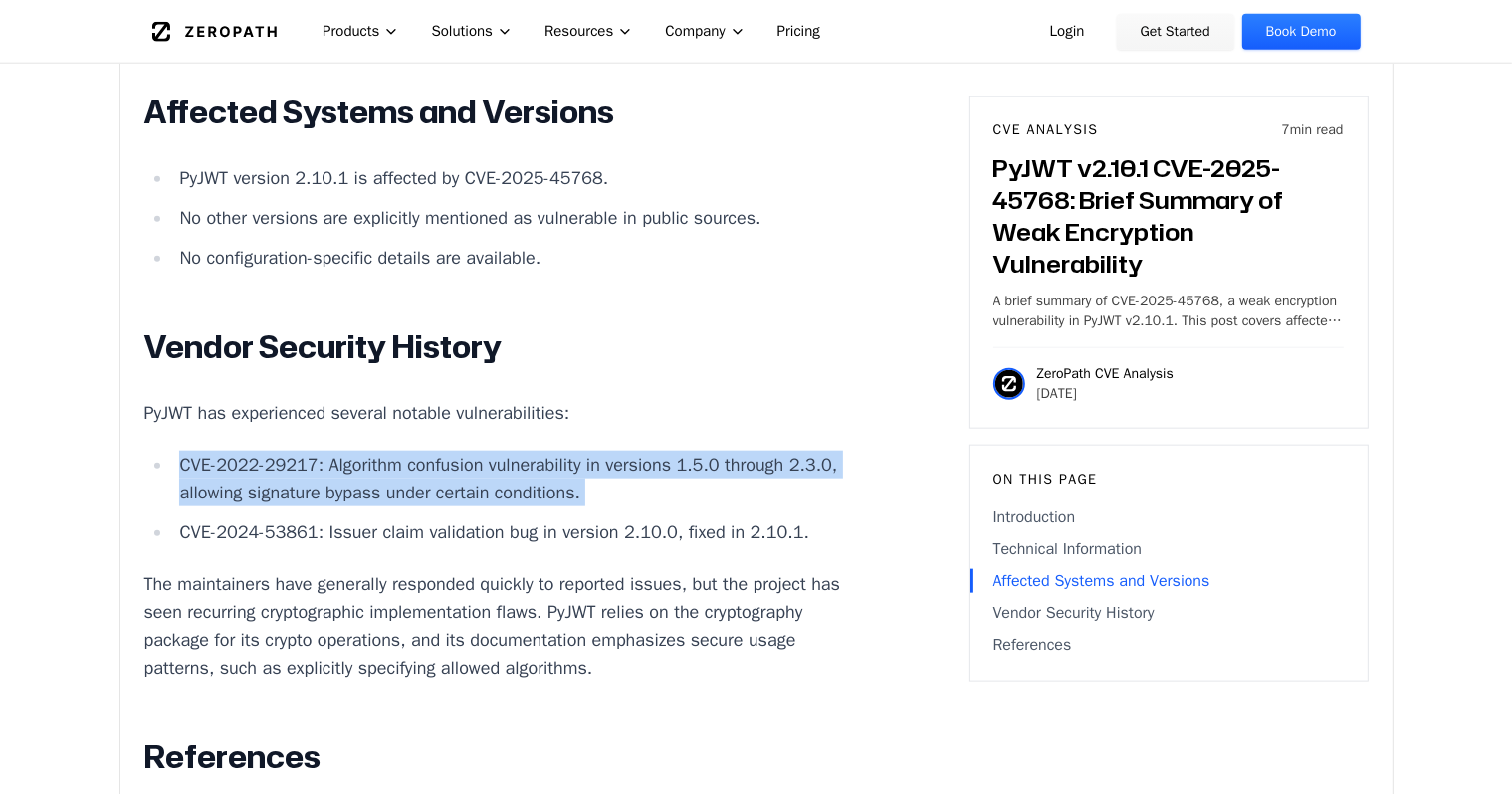 click on "Introduction
JWT tokens are a core component of authentication and authorization in modern Python web applications. When a widely used library like PyJWT has a cryptographic flaw, the risk can extend to thousands of production systems. CVE-2025-45768 highlights a weak encryption vulnerability in PyJWT v2.10.1, raising concerns about the integrity and confidentiality of JWT-based authentication flows.
About PyJWT:  PyJWT is the most popular Python implementation of the JSON Web Token standard (RFC 7519). It is maintained by [NAME] and the open source community, and is a dependency for many frameworks and libraries in the Python ecosystem.
Technical Information
Previous PyJWT vulnerabilities have included algorithm confusion (CVE-2022-29217) and improper claim validation (CVE-2024-53861). These issues have typically involved insecure handling of the  alg
No exploit details or proof of concept are available for this CVE.
Affected Systems and Versions
Vendor Security History" at bounding box center [494, 127] 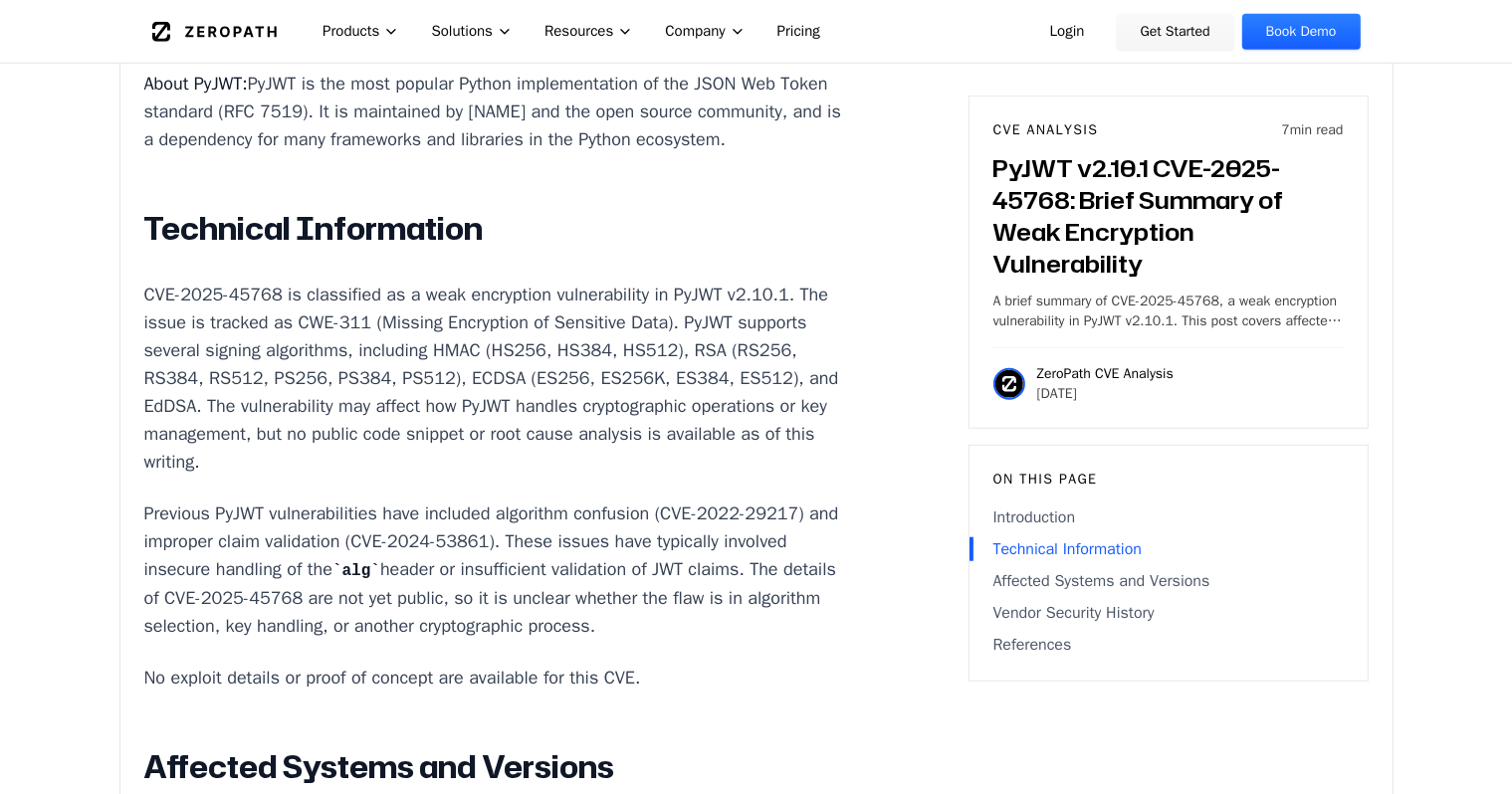 scroll, scrollTop: 1430, scrollLeft: 0, axis: vertical 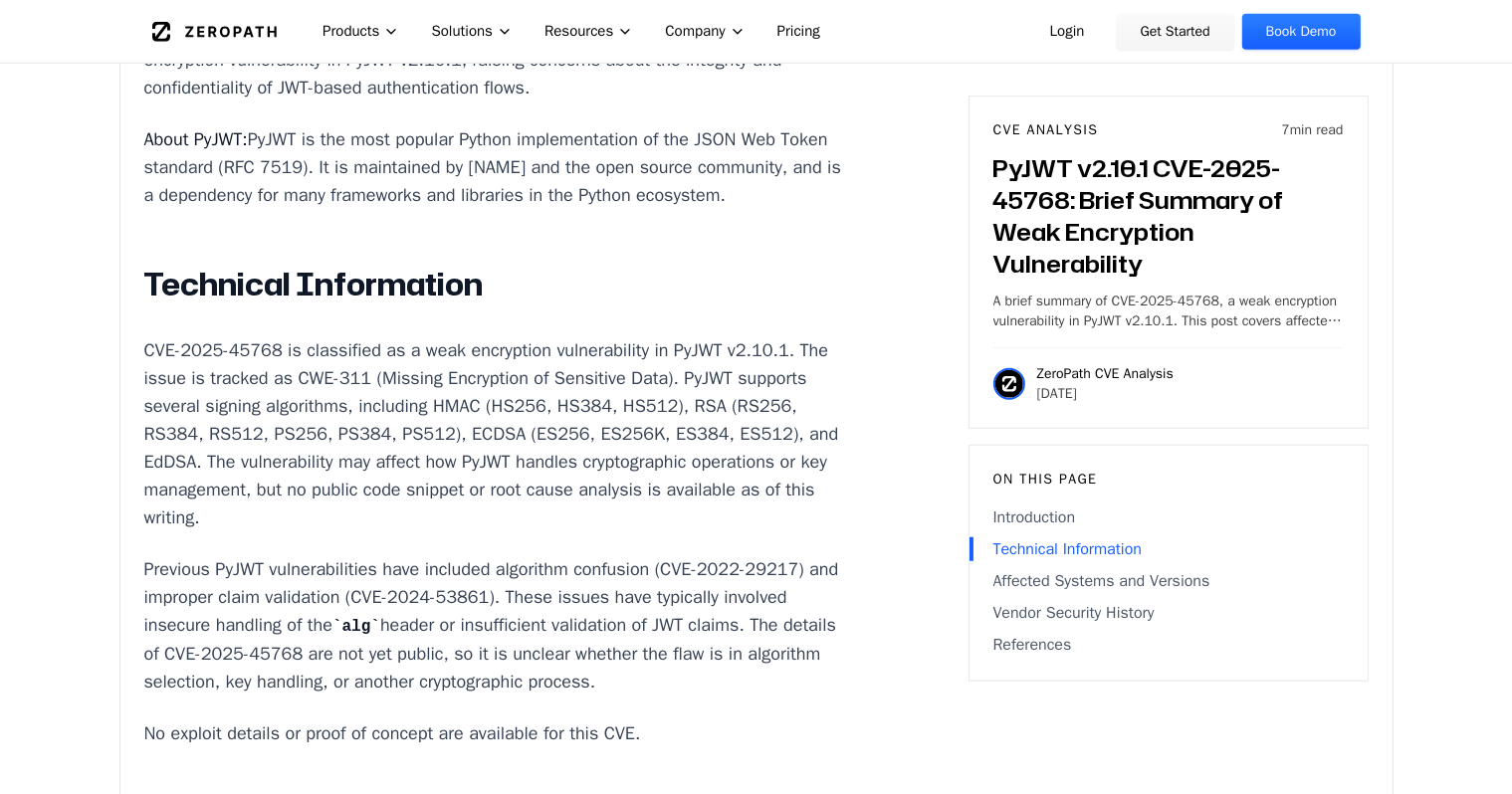 click on "CVE-2025-45768 is classified as a weak encryption vulnerability in PyJWT v2.10.1. The issue is tracked as CWE-311 (Missing Encryption of Sensitive Data). PyJWT supports several signing algorithms, including HMAC (HS256, HS384, HS512), RSA (RS256, RS384, RS512, PS256, PS384, PS512), ECDSA (ES256, ES256K, ES384, ES512), and EdDSA. The vulnerability may affect how PyJWT handles cryptographic operations or key management, but no public code snippet or root cause analysis is available as of this writing." at bounding box center (494, 434) 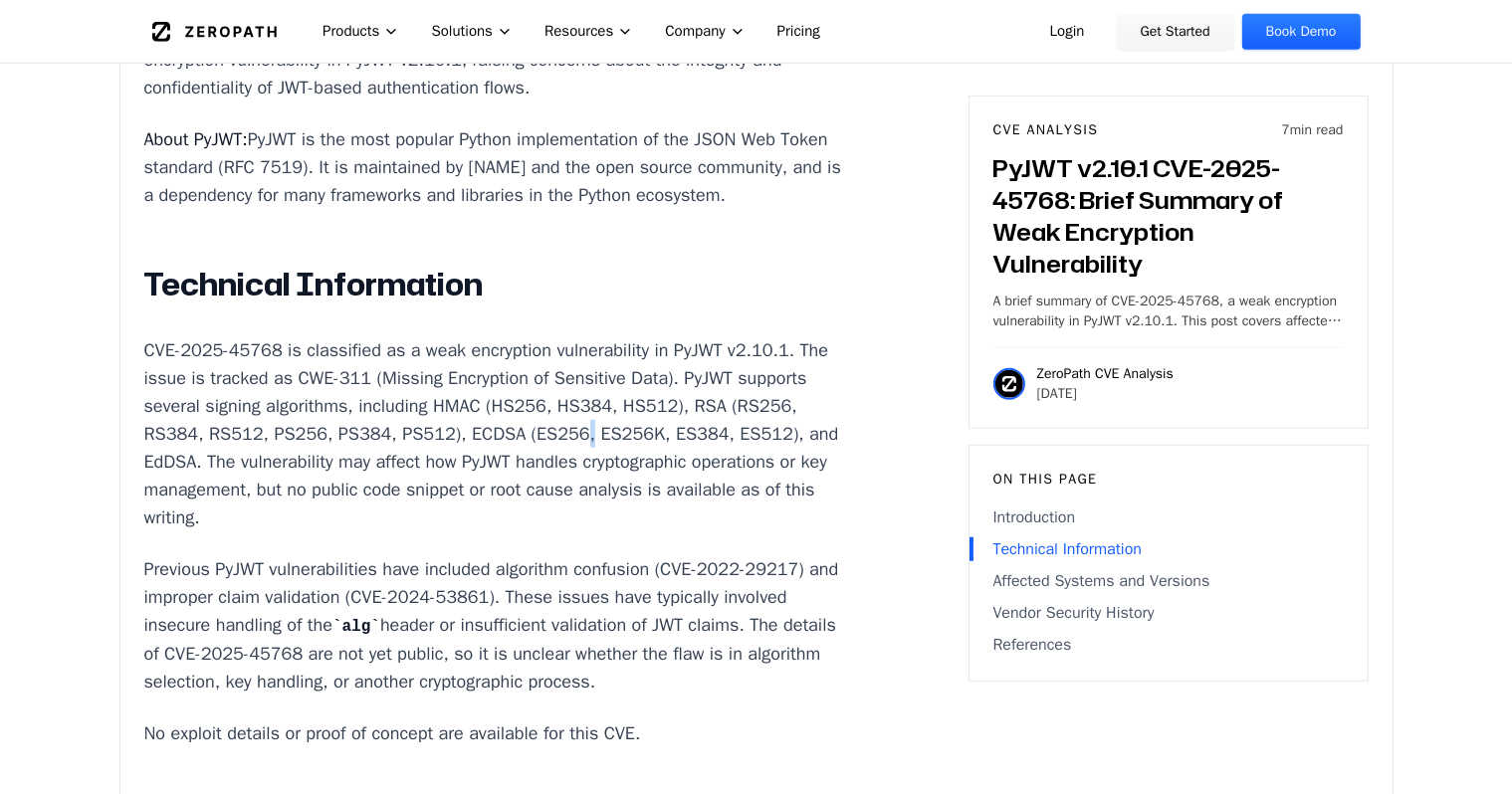 click on "CVE-2025-45768 is classified as a weak encryption vulnerability in PyJWT v2.10.1. The issue is tracked as CWE-311 (Missing Encryption of Sensitive Data). PyJWT supports several signing algorithms, including HMAC (HS256, HS384, HS512), RSA (RS256, RS384, RS512, PS256, PS384, PS512), ECDSA (ES256, ES256K, ES384, ES512), and EdDSA. The vulnerability may affect how PyJWT handles cryptographic operations or key management, but no public code snippet or root cause analysis is available as of this writing." at bounding box center [494, 434] 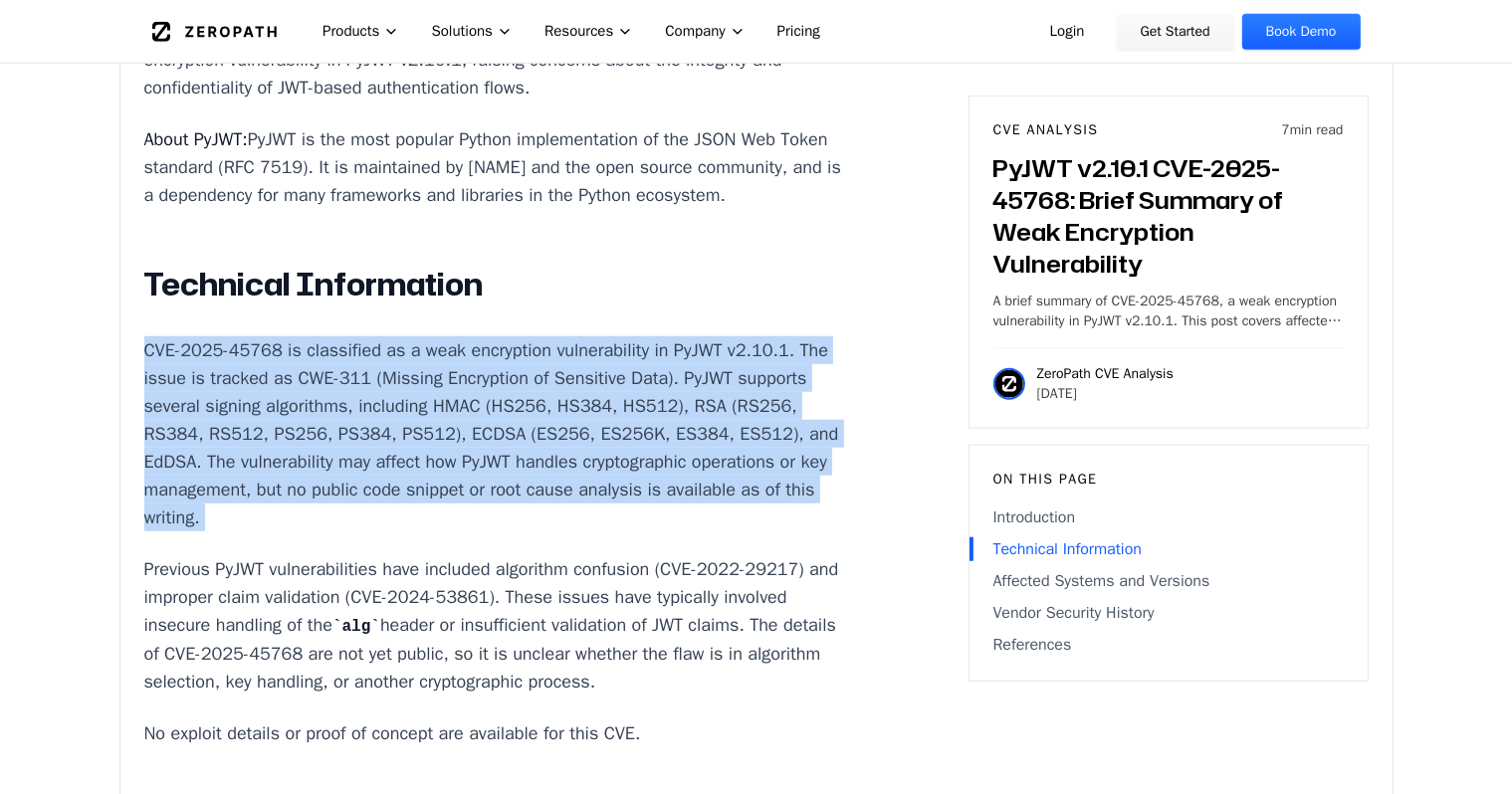 click on "CVE-2025-45768 is classified as a weak encryption vulnerability in PyJWT v2.10.1. The issue is tracked as CWE-311 (Missing Encryption of Sensitive Data). PyJWT supports several signing algorithms, including HMAC (HS256, HS384, HS512), RSA (RS256, RS384, RS512, PS256, PS384, PS512), ECDSA (ES256, ES256K, ES384, ES512), and EdDSA. The vulnerability may affect how PyJWT handles cryptographic operations or key management, but no public code snippet or root cause analysis is available as of this writing." at bounding box center (494, 434) 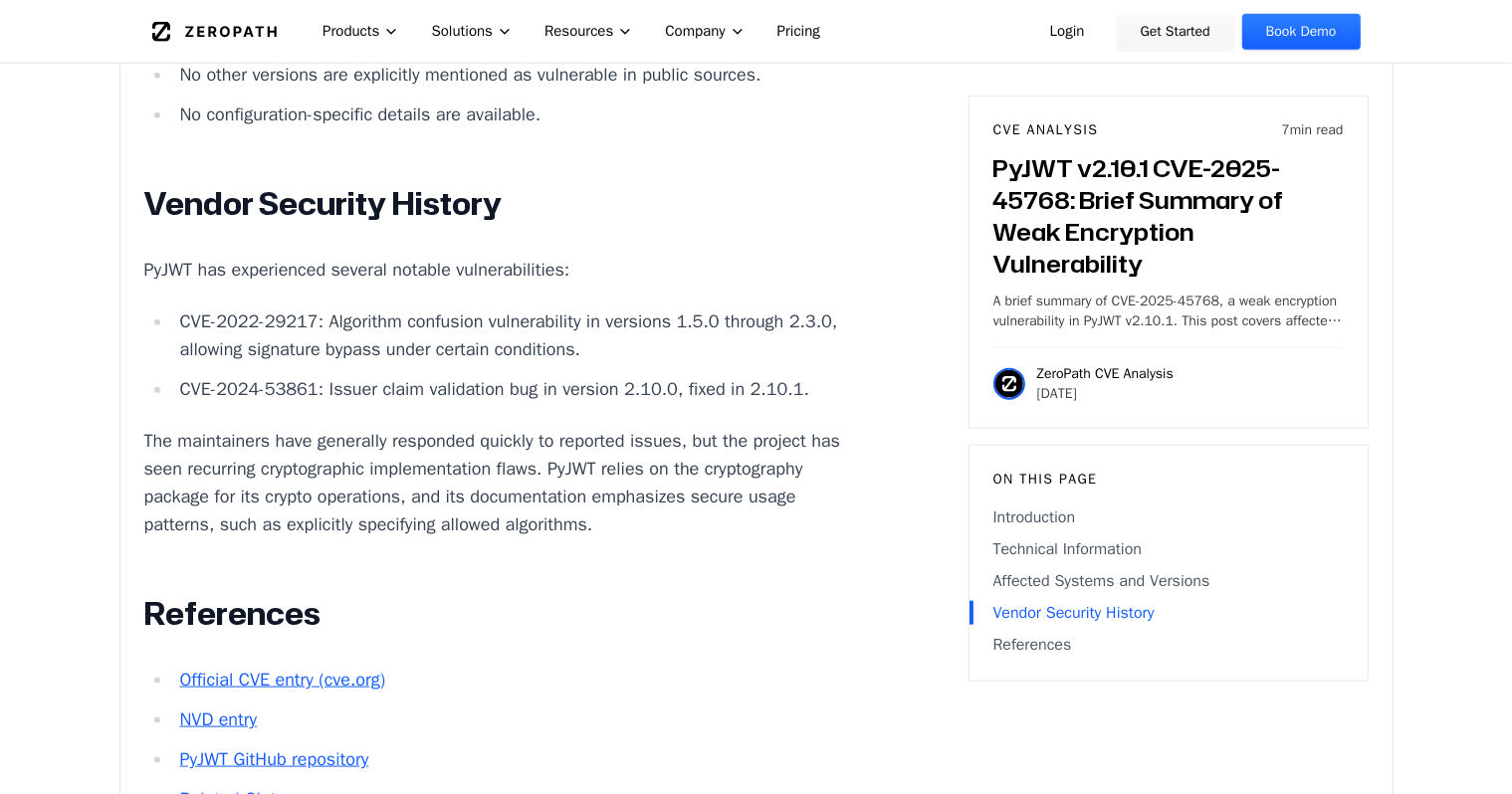 scroll, scrollTop: 2633, scrollLeft: 0, axis: vertical 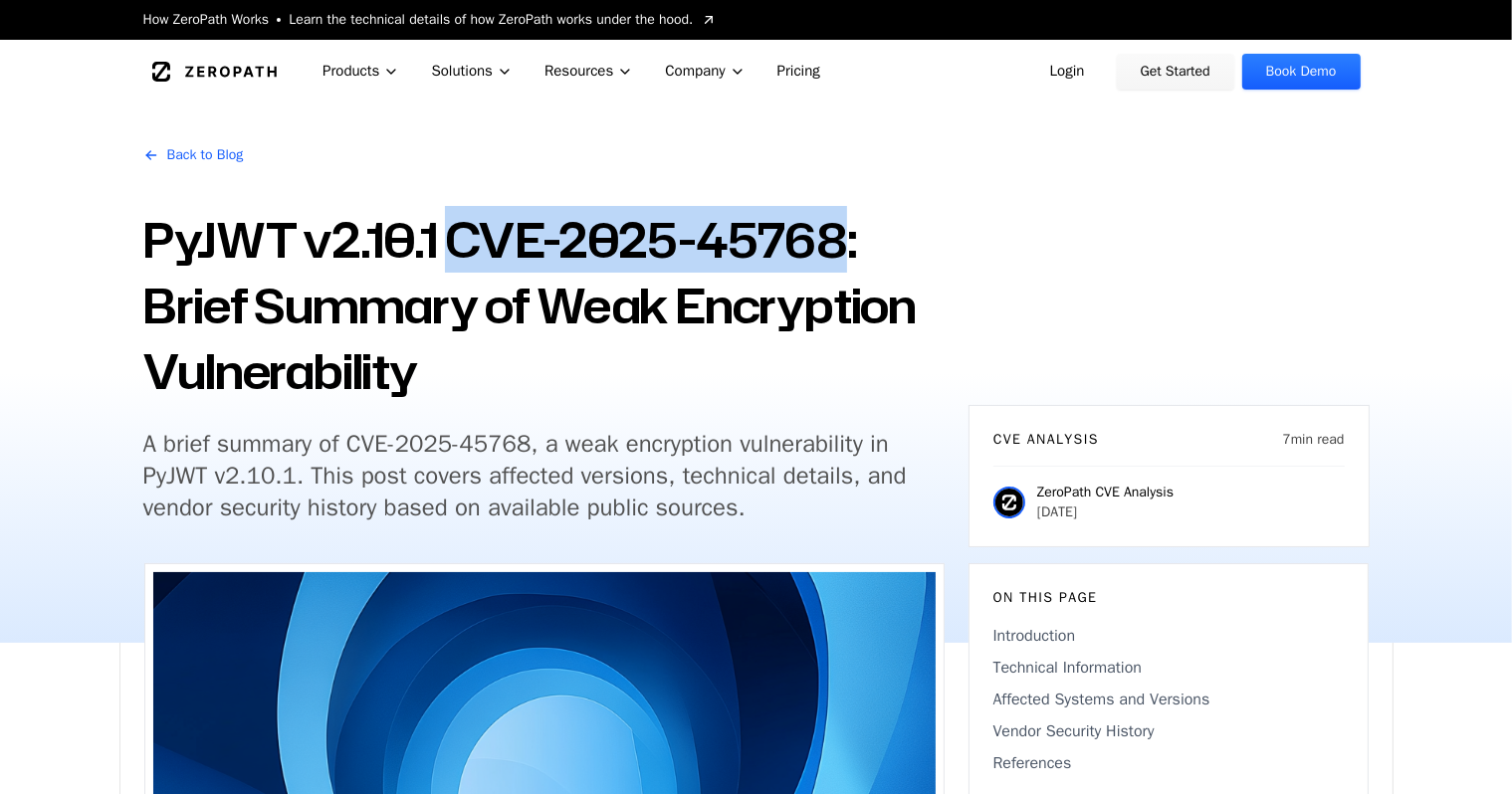 drag, startPoint x: 452, startPoint y: 233, endPoint x: 846, endPoint y: 229, distance: 394.0203 